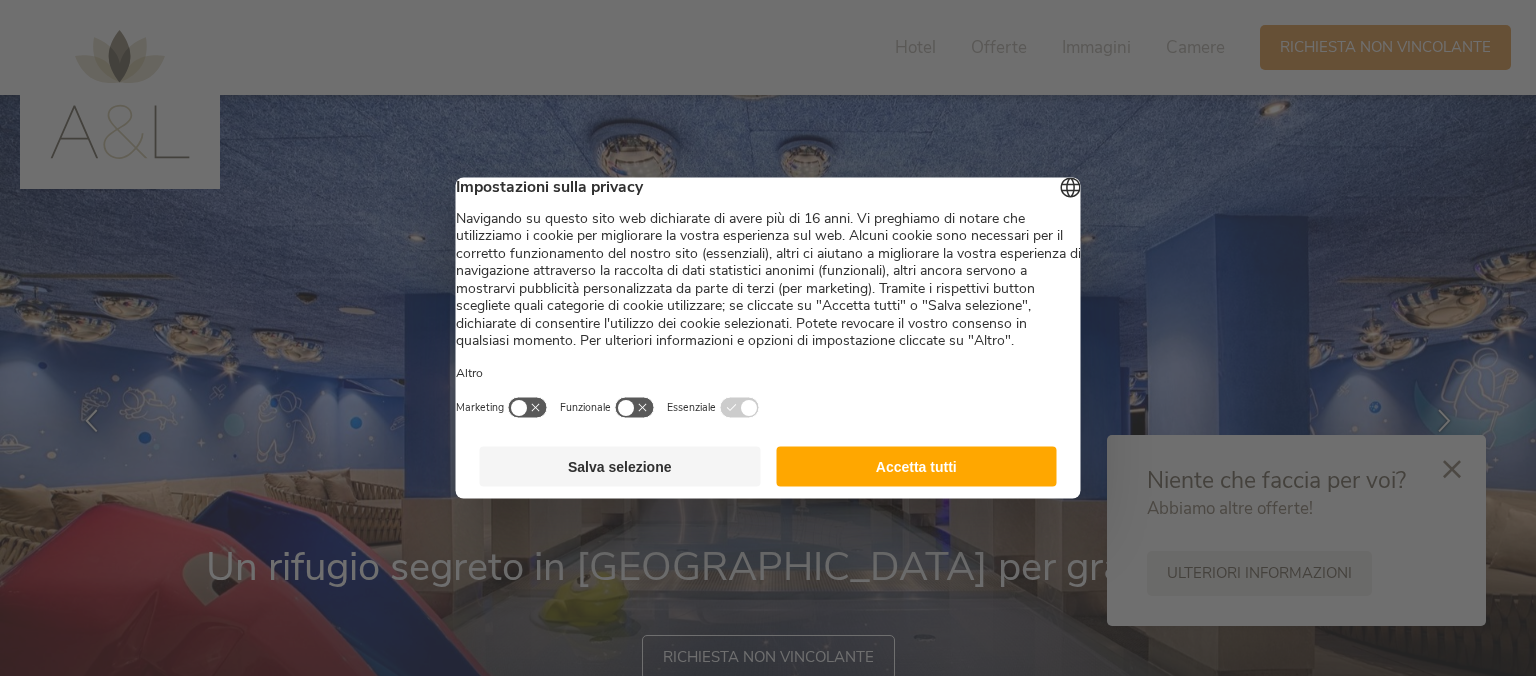 scroll, scrollTop: 0, scrollLeft: 0, axis: both 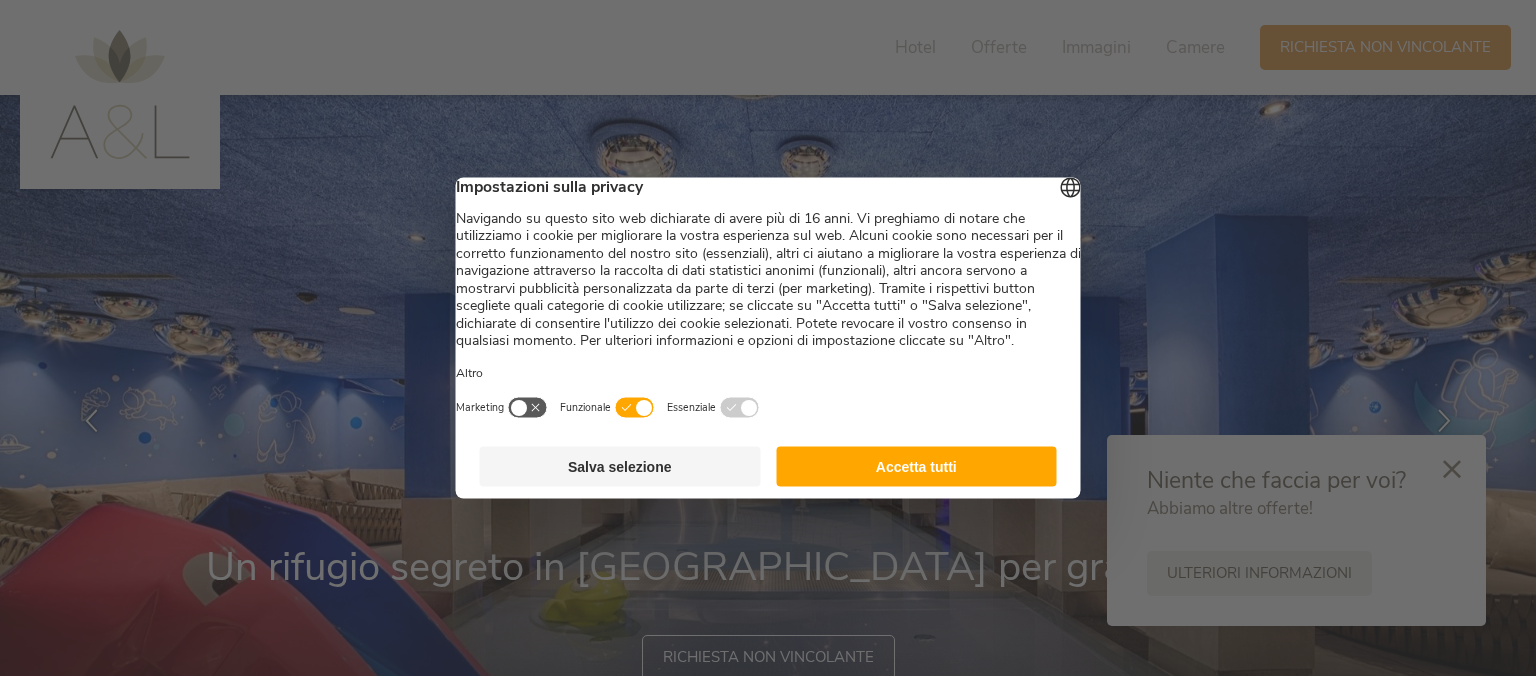 click at bounding box center [528, 408] 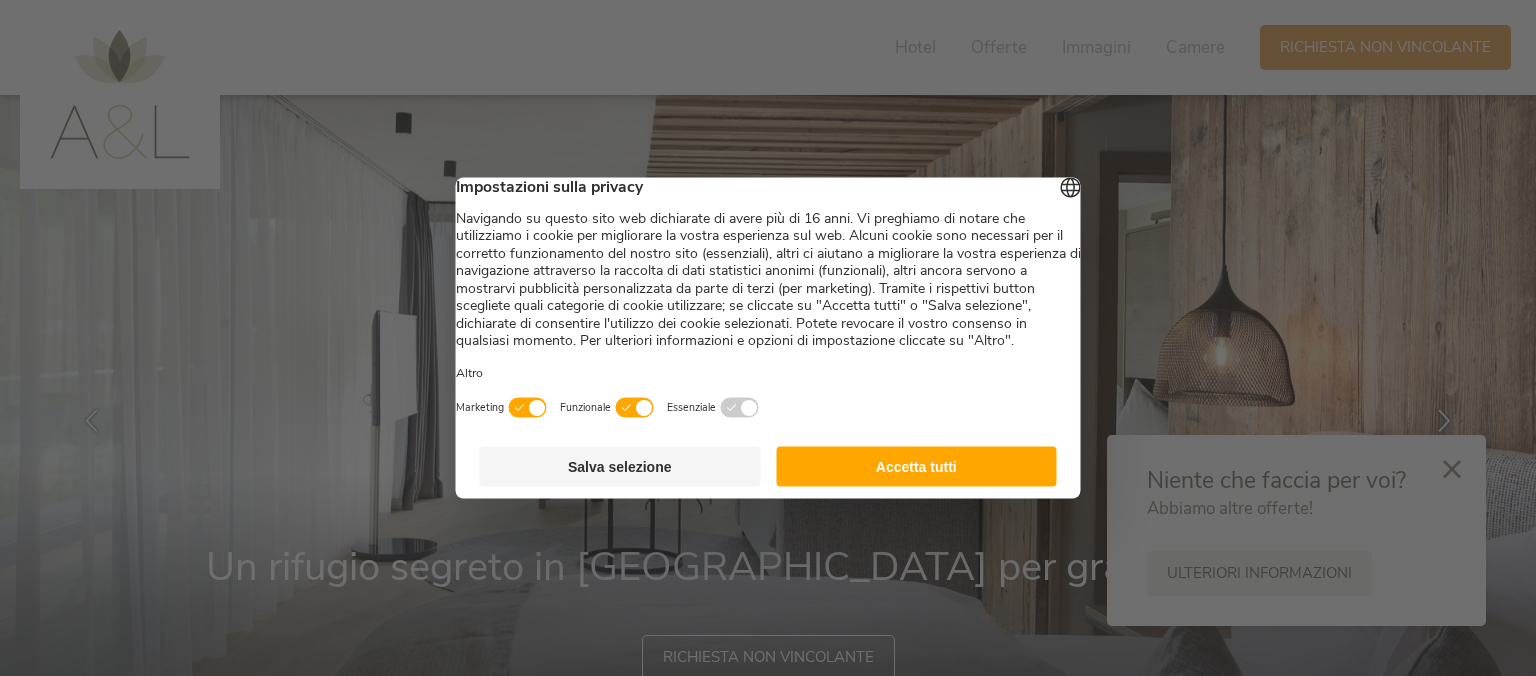 click at bounding box center [528, 408] 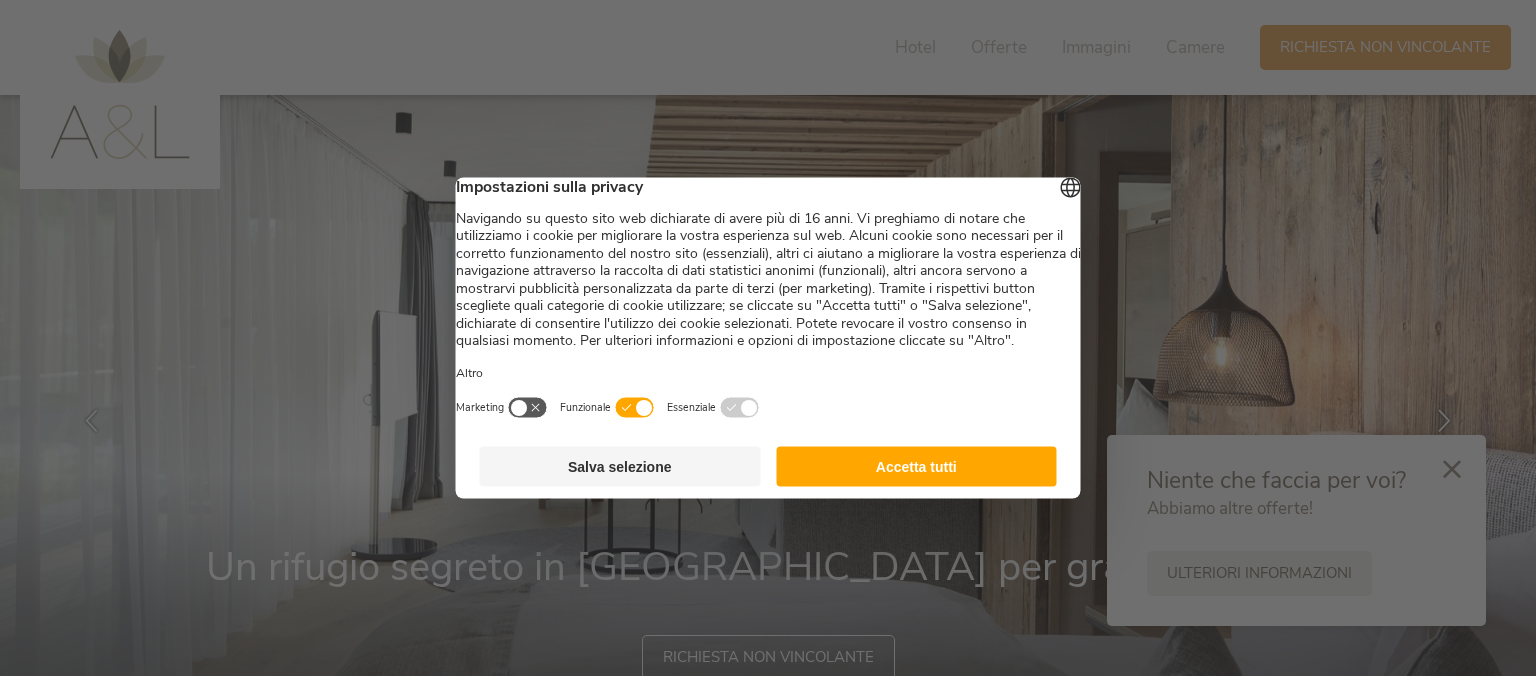 click at bounding box center (635, 408) 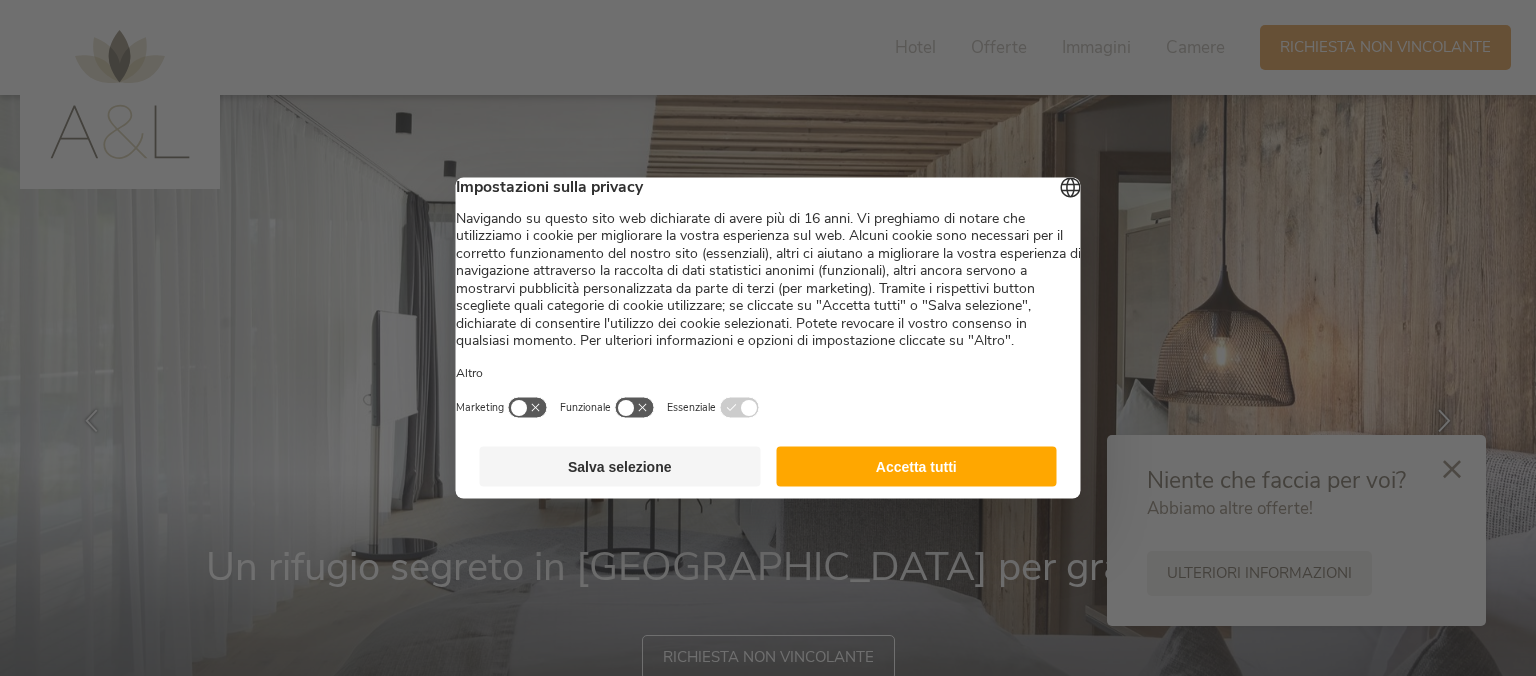 click on "Salva selezione" at bounding box center [620, 467] 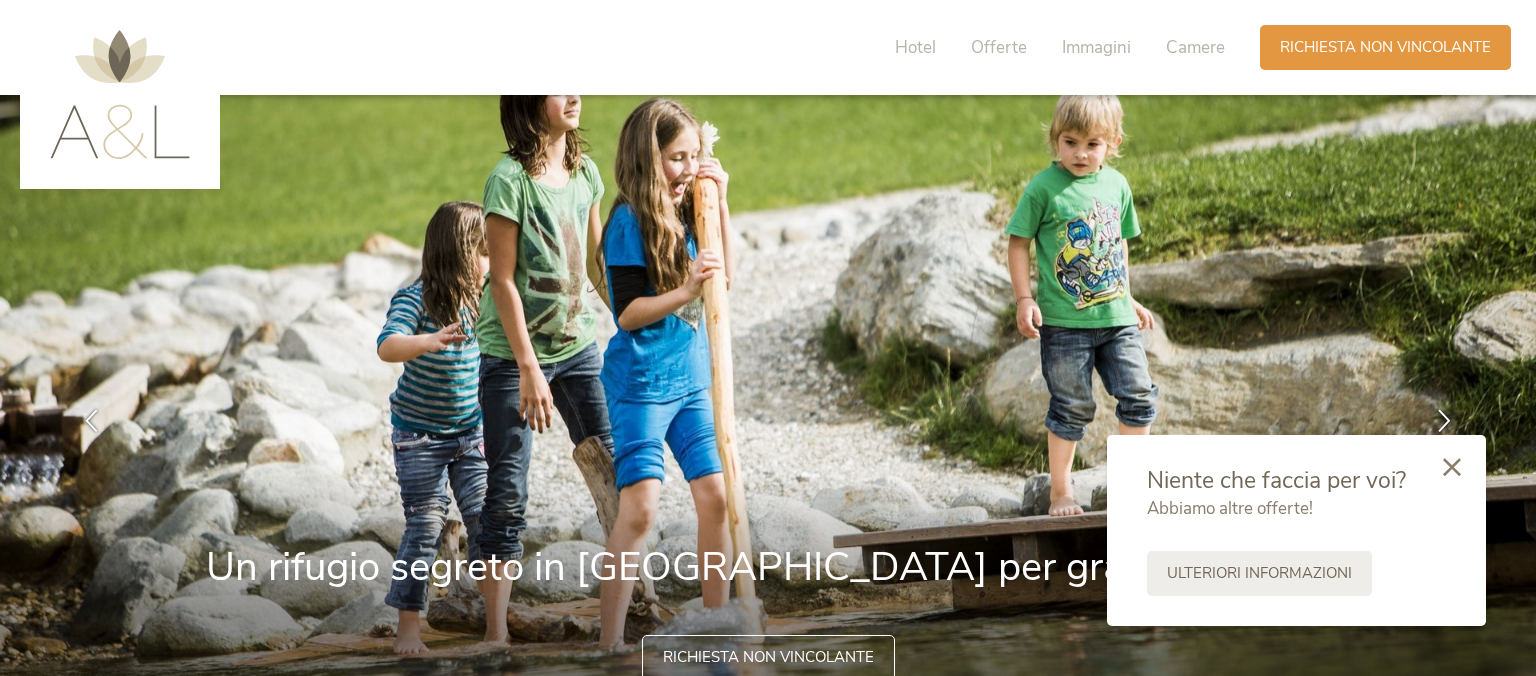 click at bounding box center [1452, 467] 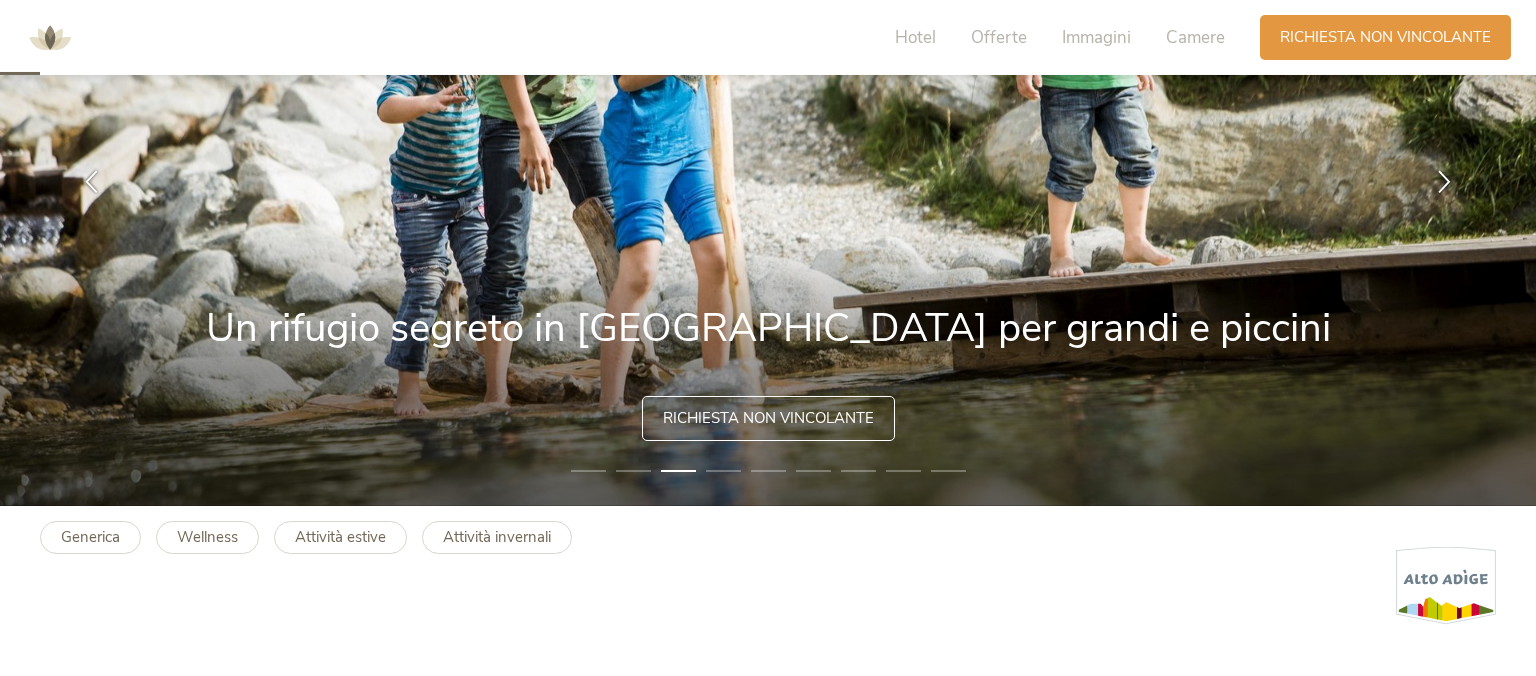 scroll, scrollTop: 105, scrollLeft: 0, axis: vertical 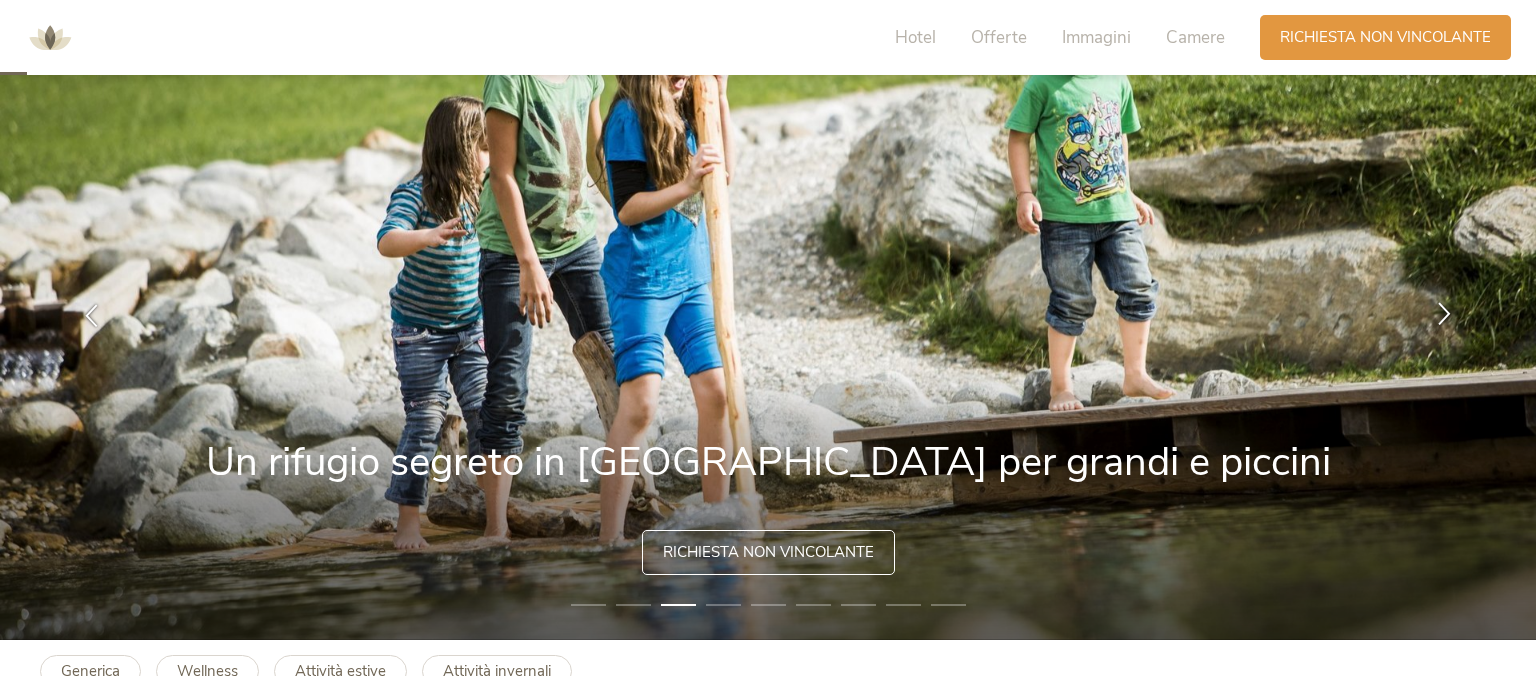 click at bounding box center [1444, 313] 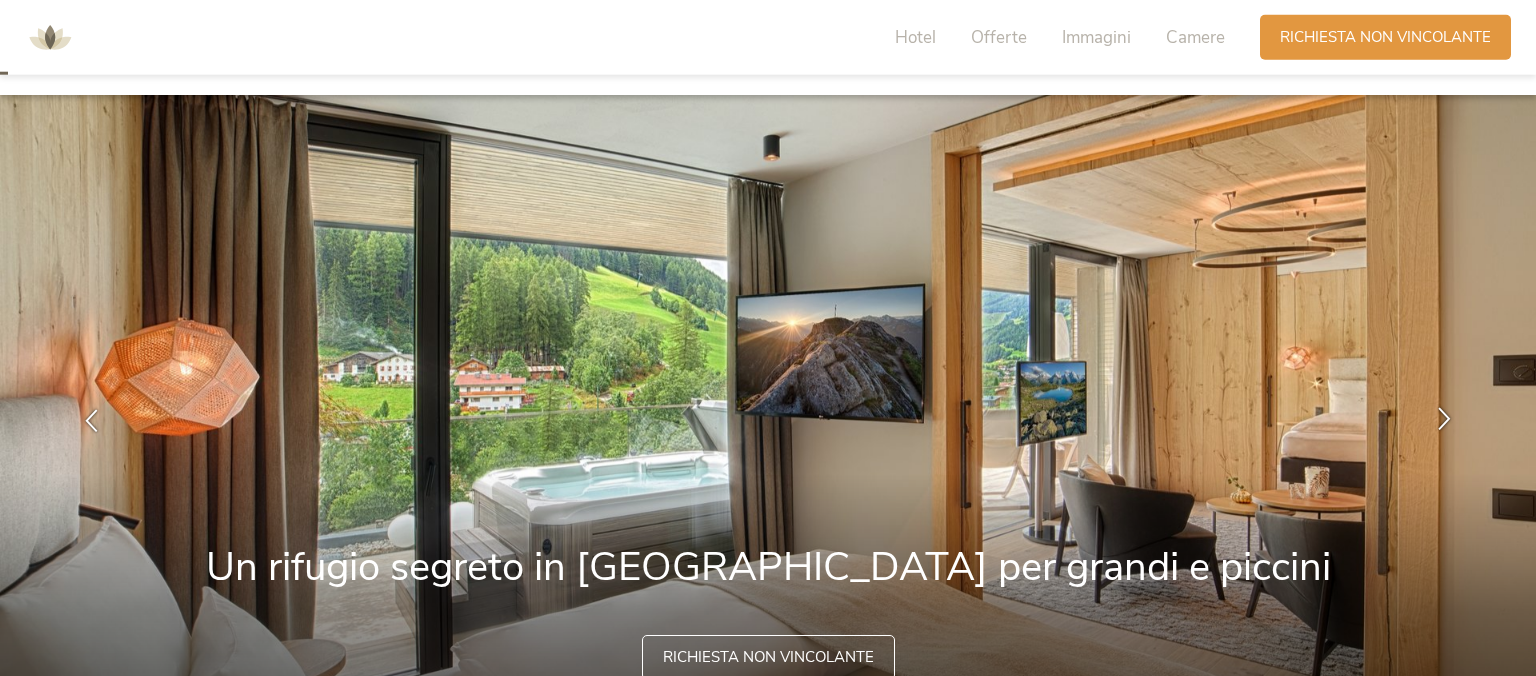 scroll, scrollTop: 0, scrollLeft: 0, axis: both 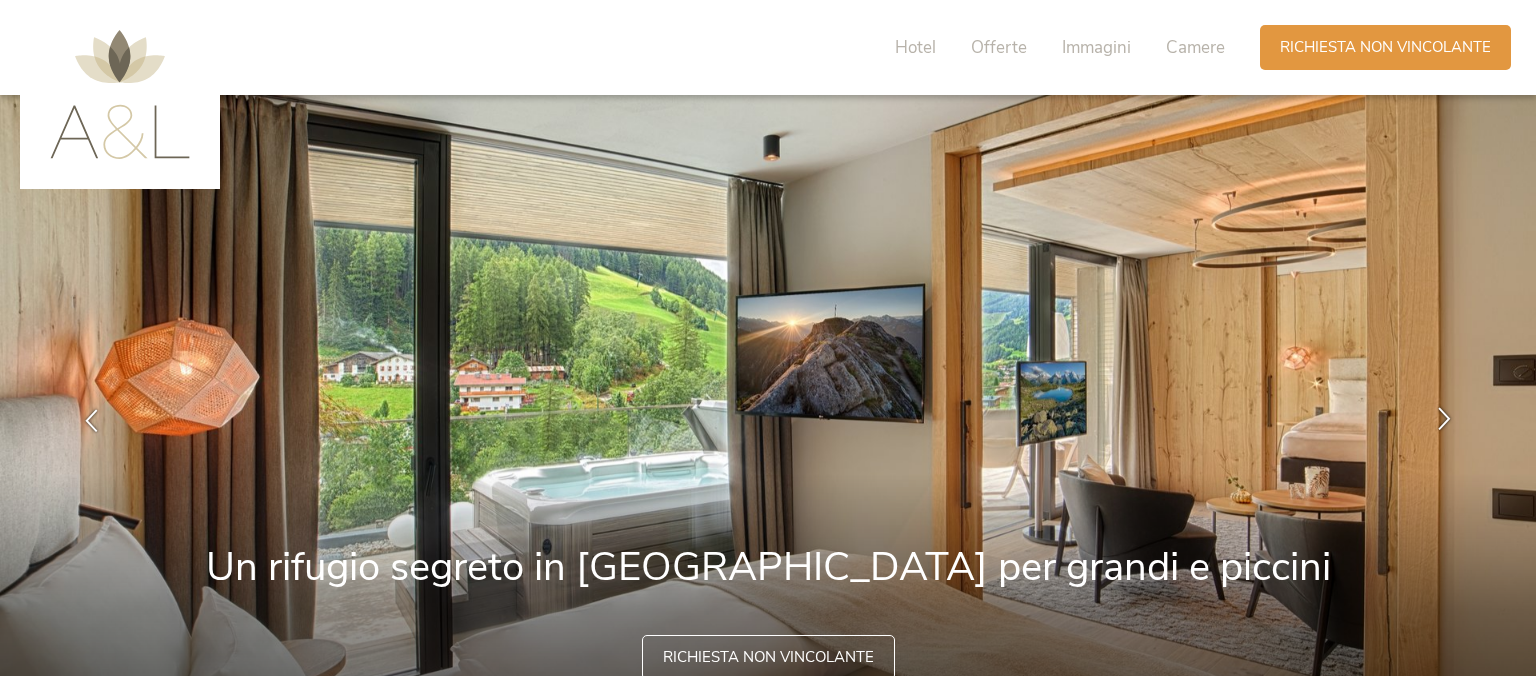 click at bounding box center [1444, 418] 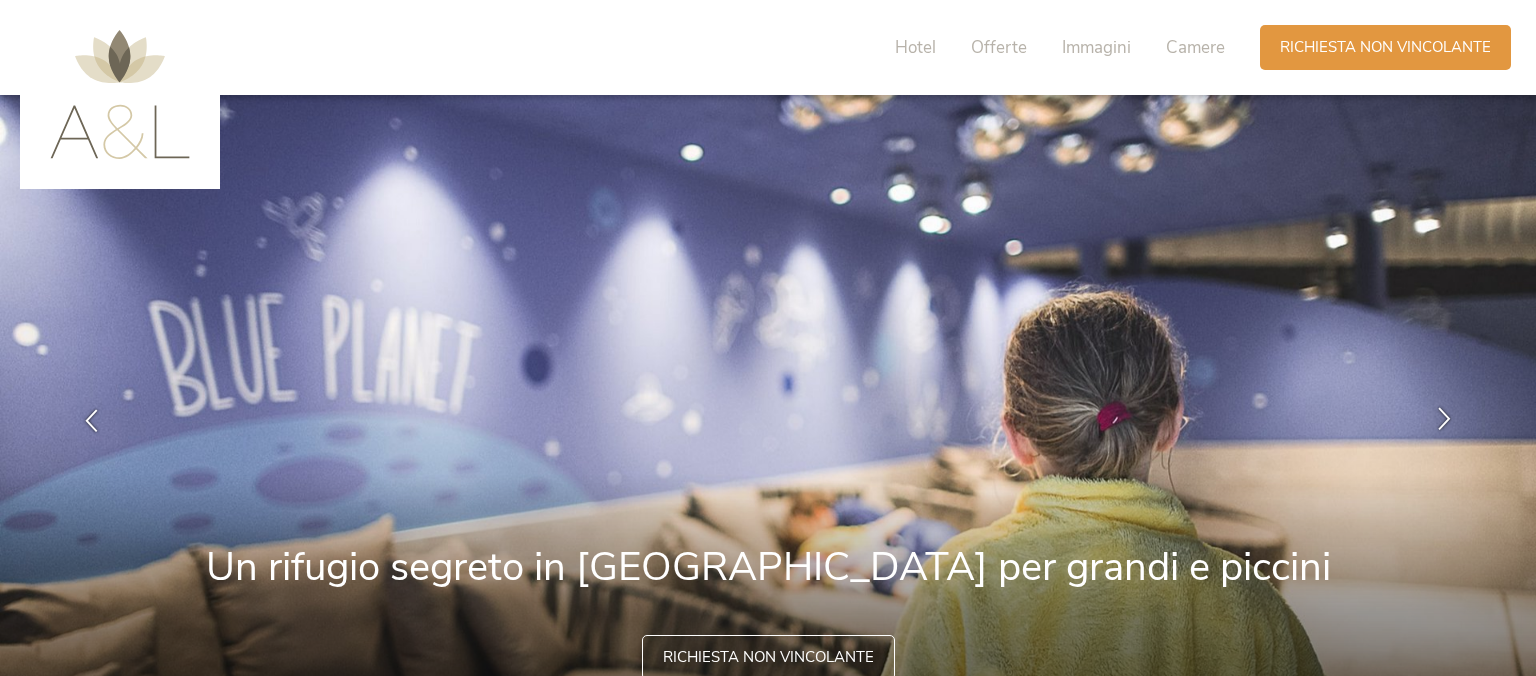 click at bounding box center (1444, 418) 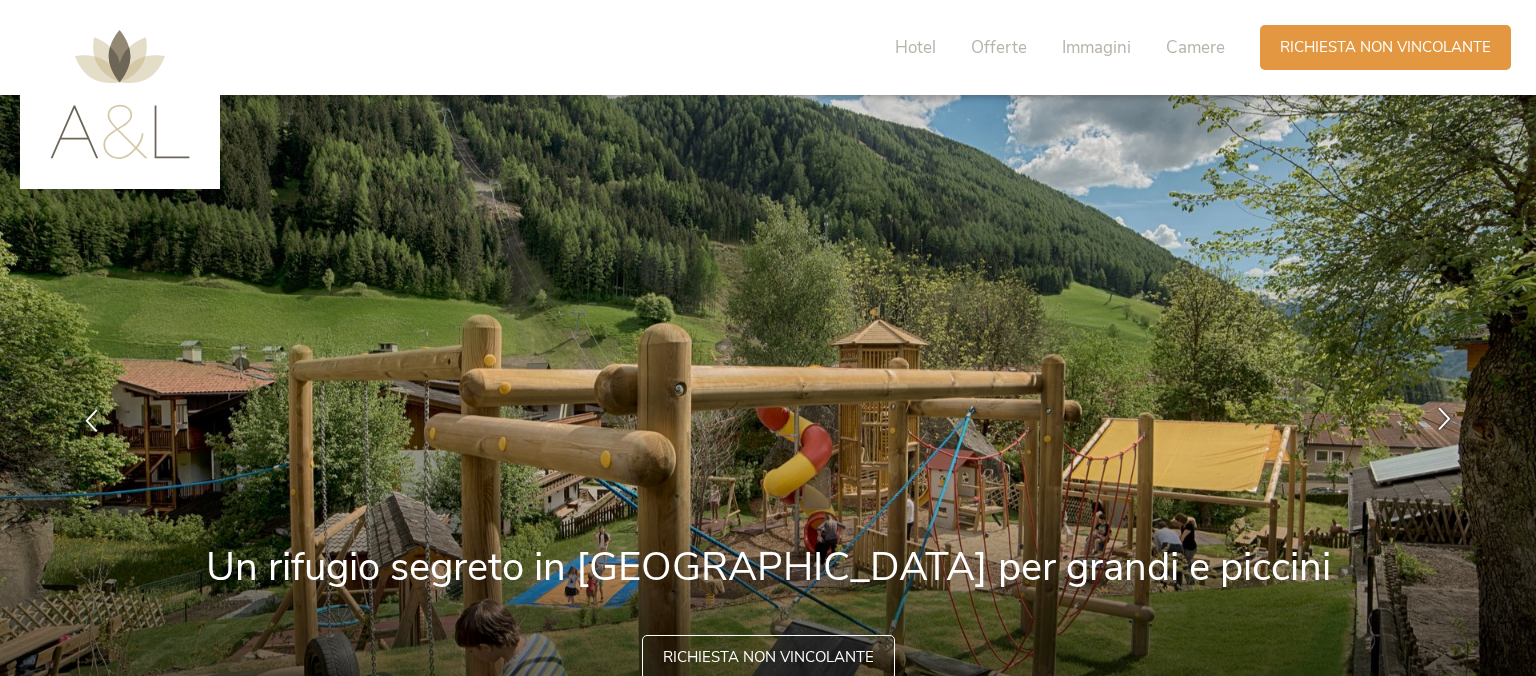 click at bounding box center [1444, 418] 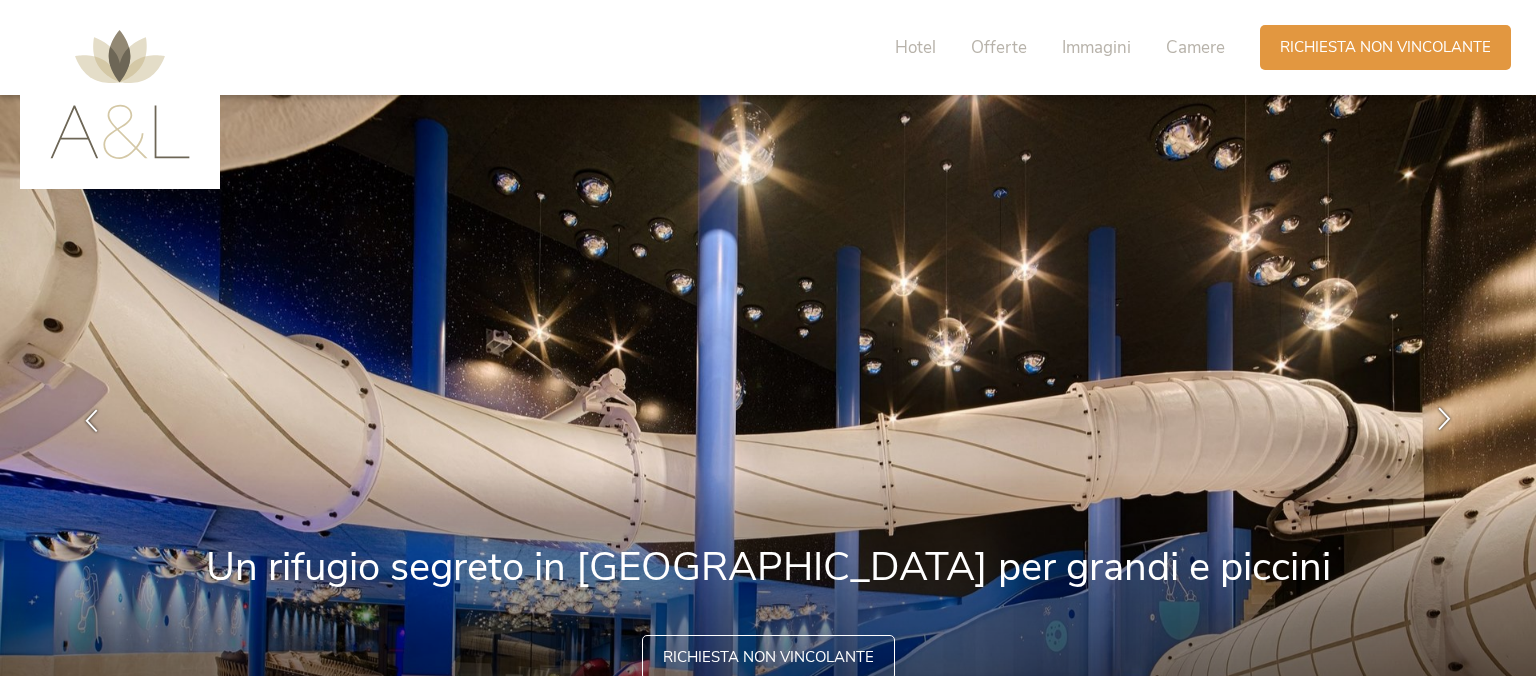 click at bounding box center (1444, 418) 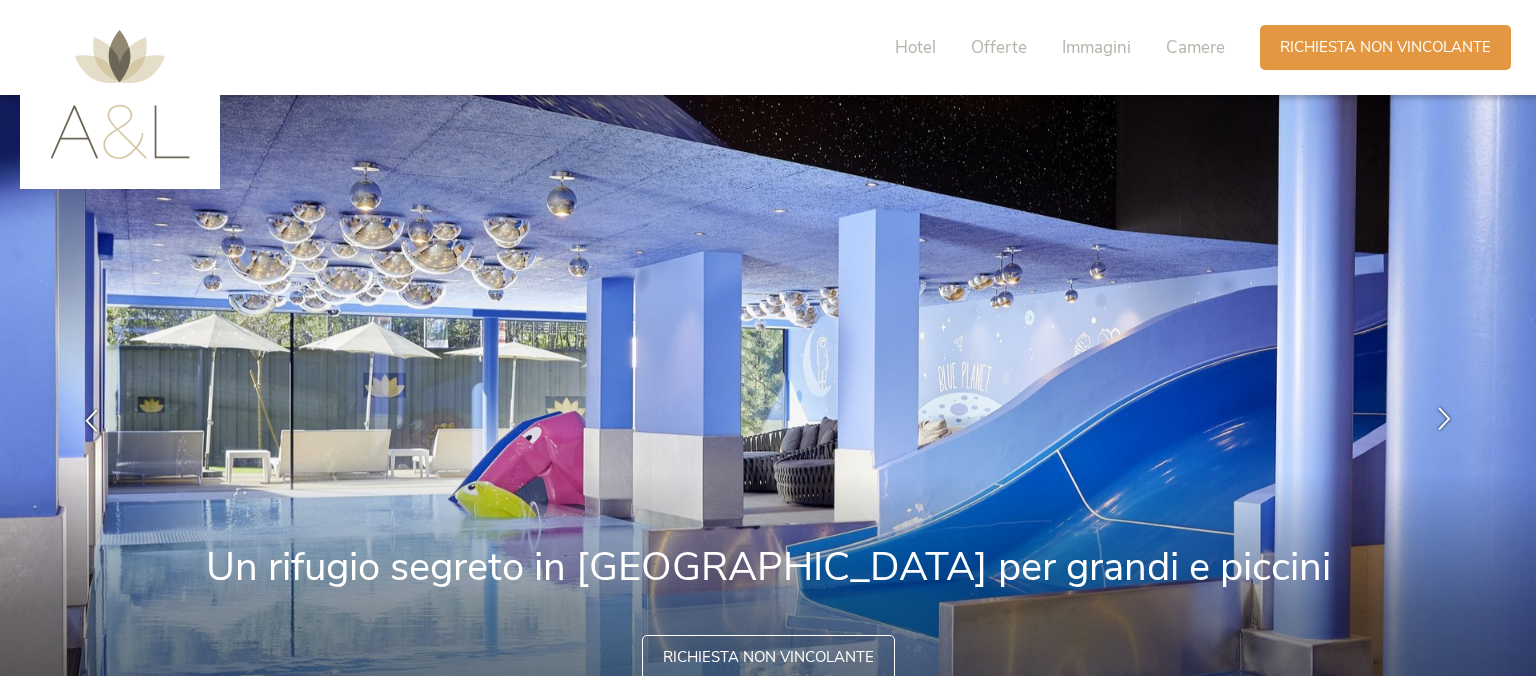 click at bounding box center (1444, 418) 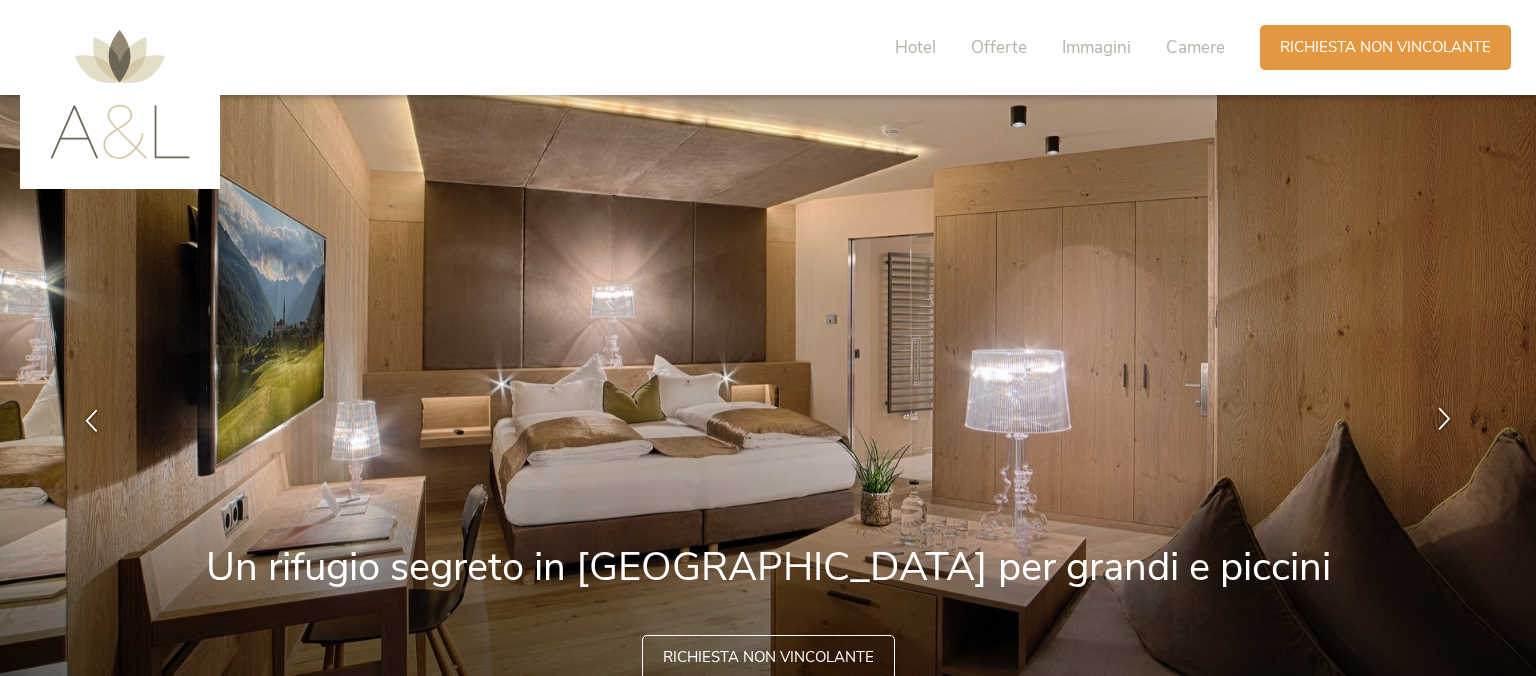 click at bounding box center (1444, 418) 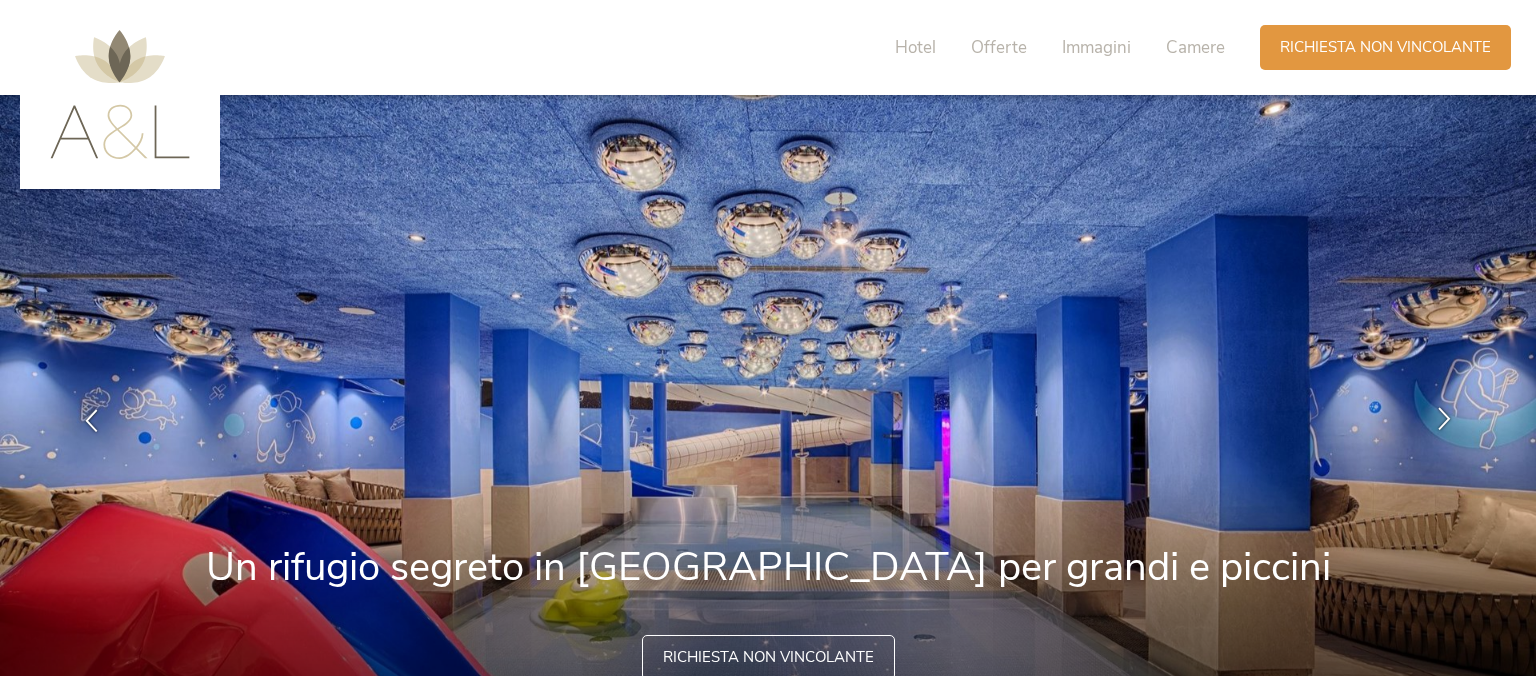 click at bounding box center [1444, 418] 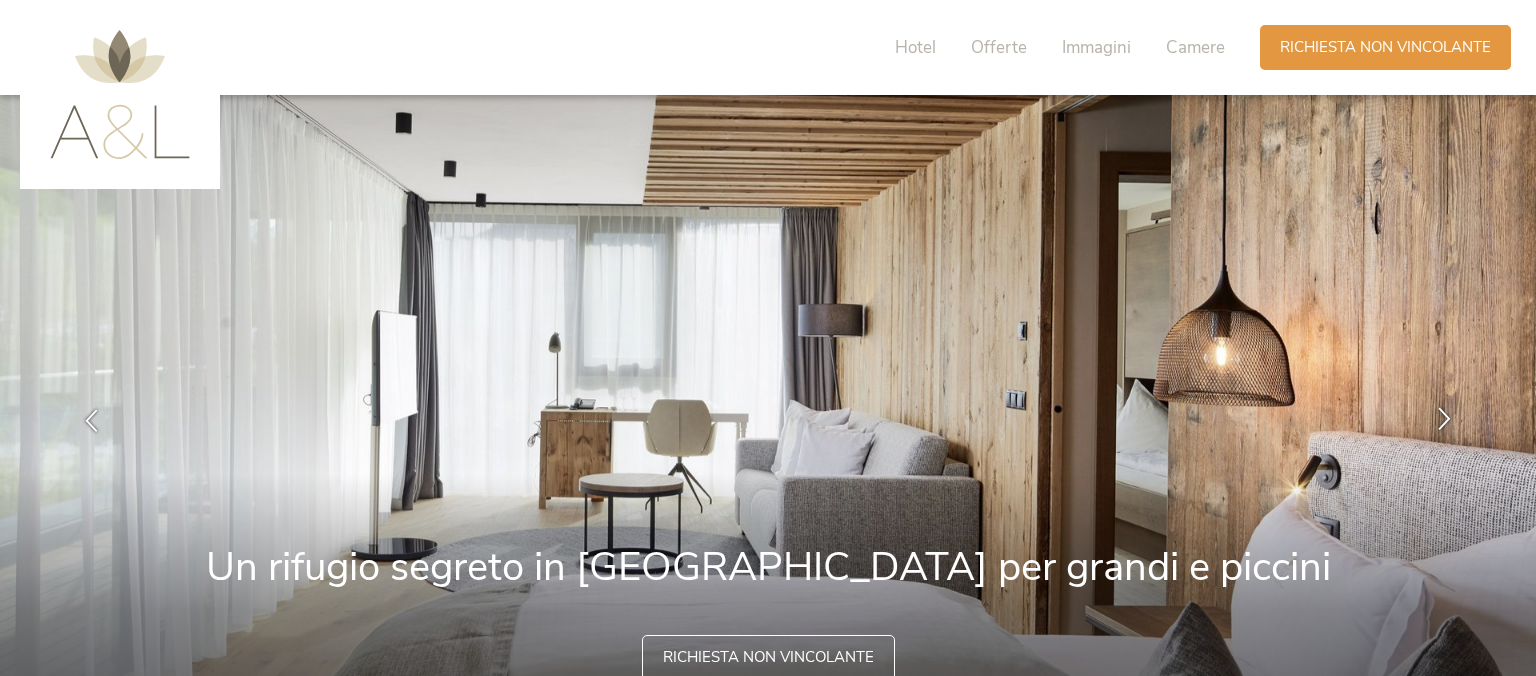 click at bounding box center [1444, 418] 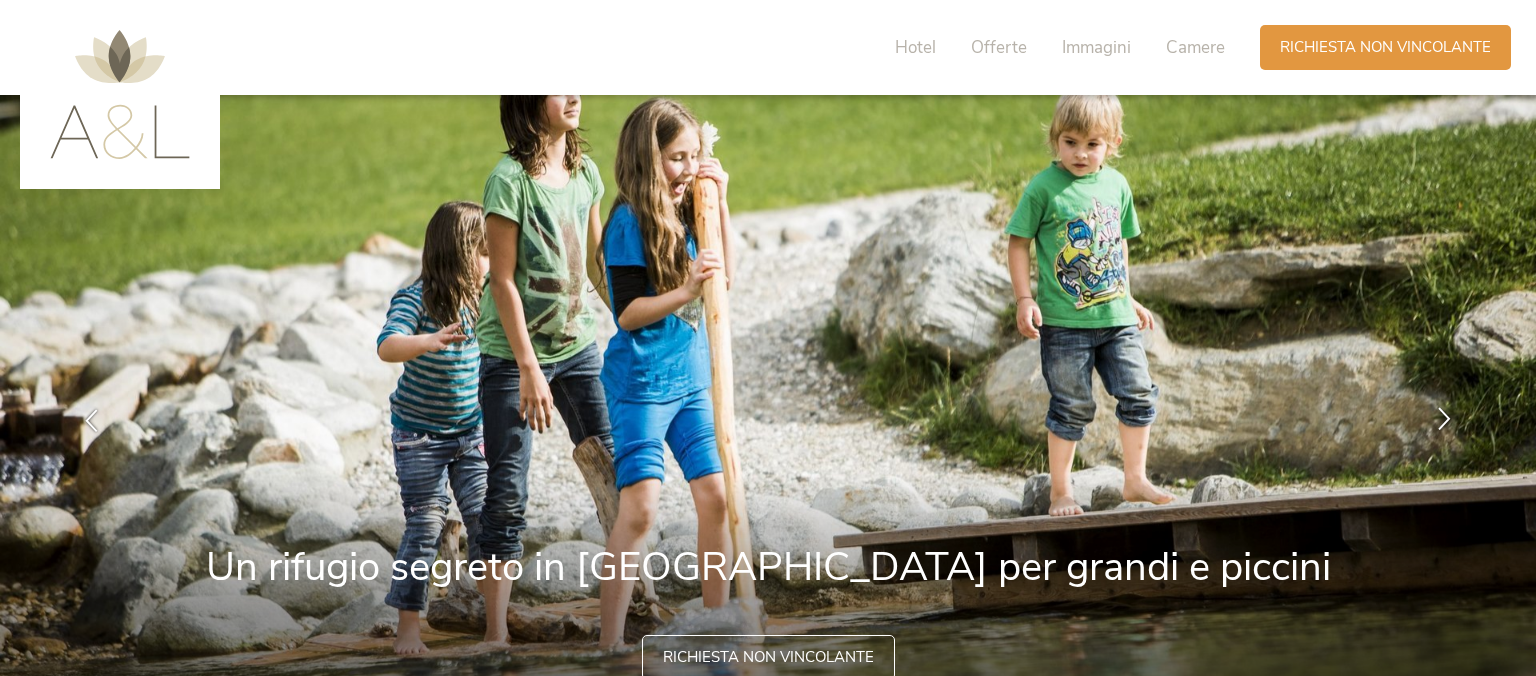 click at bounding box center (1444, 418) 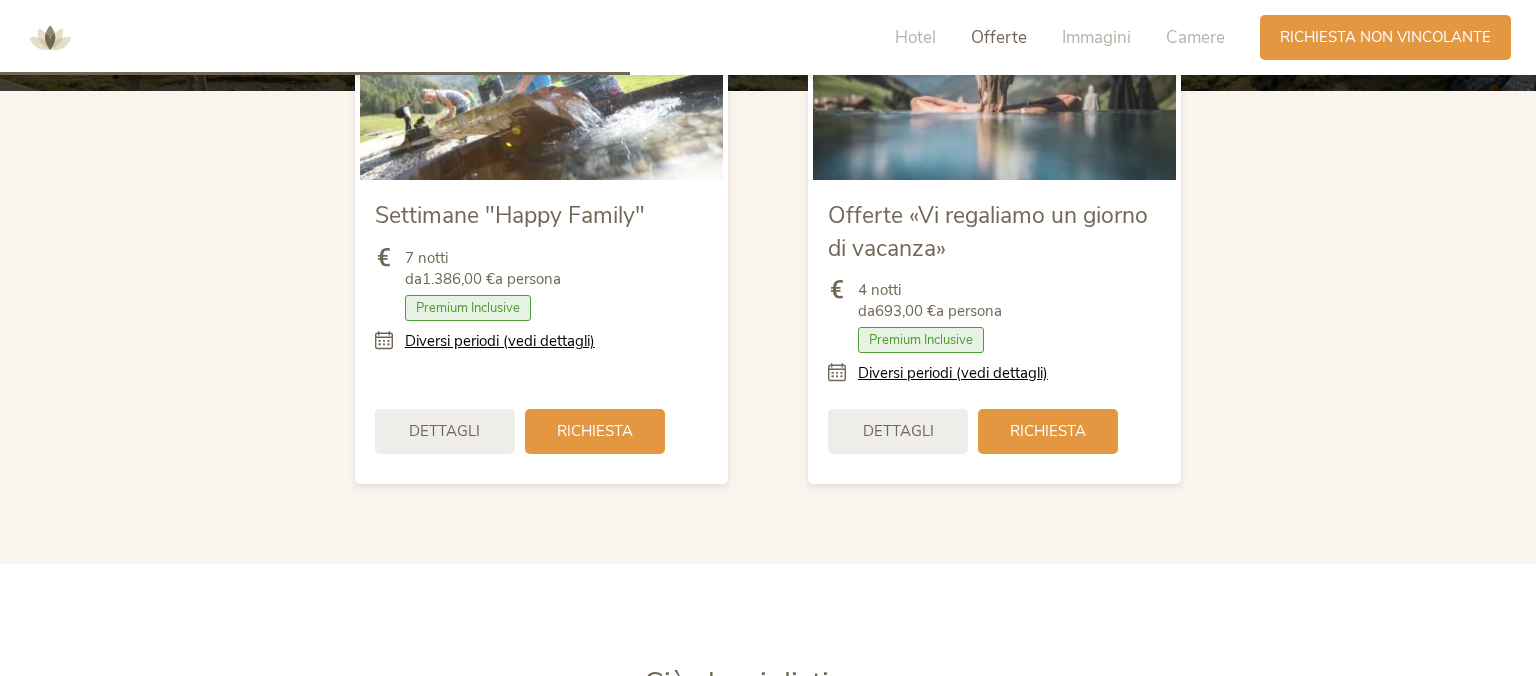 scroll, scrollTop: 2428, scrollLeft: 0, axis: vertical 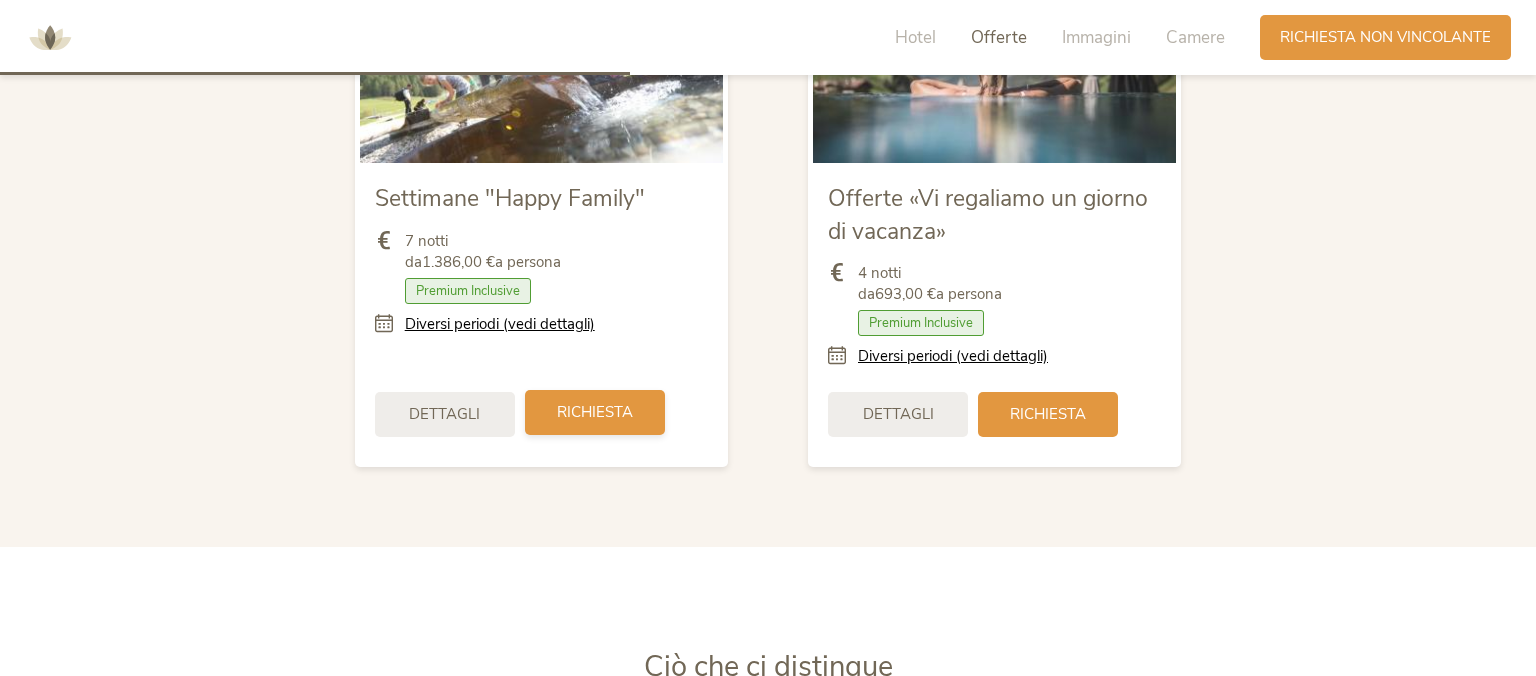 click on "Richiesta" at bounding box center [595, 412] 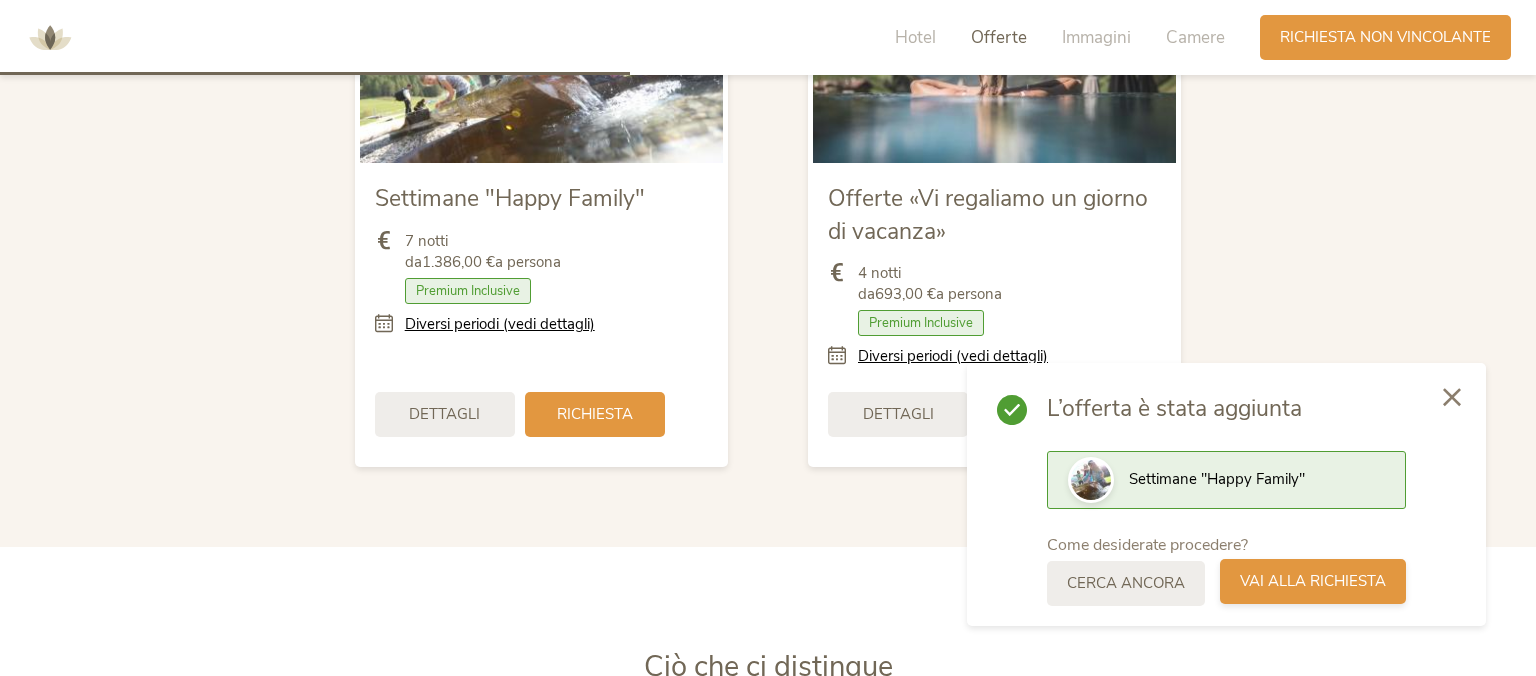 click on "Vai alla richiesta" at bounding box center (1313, 581) 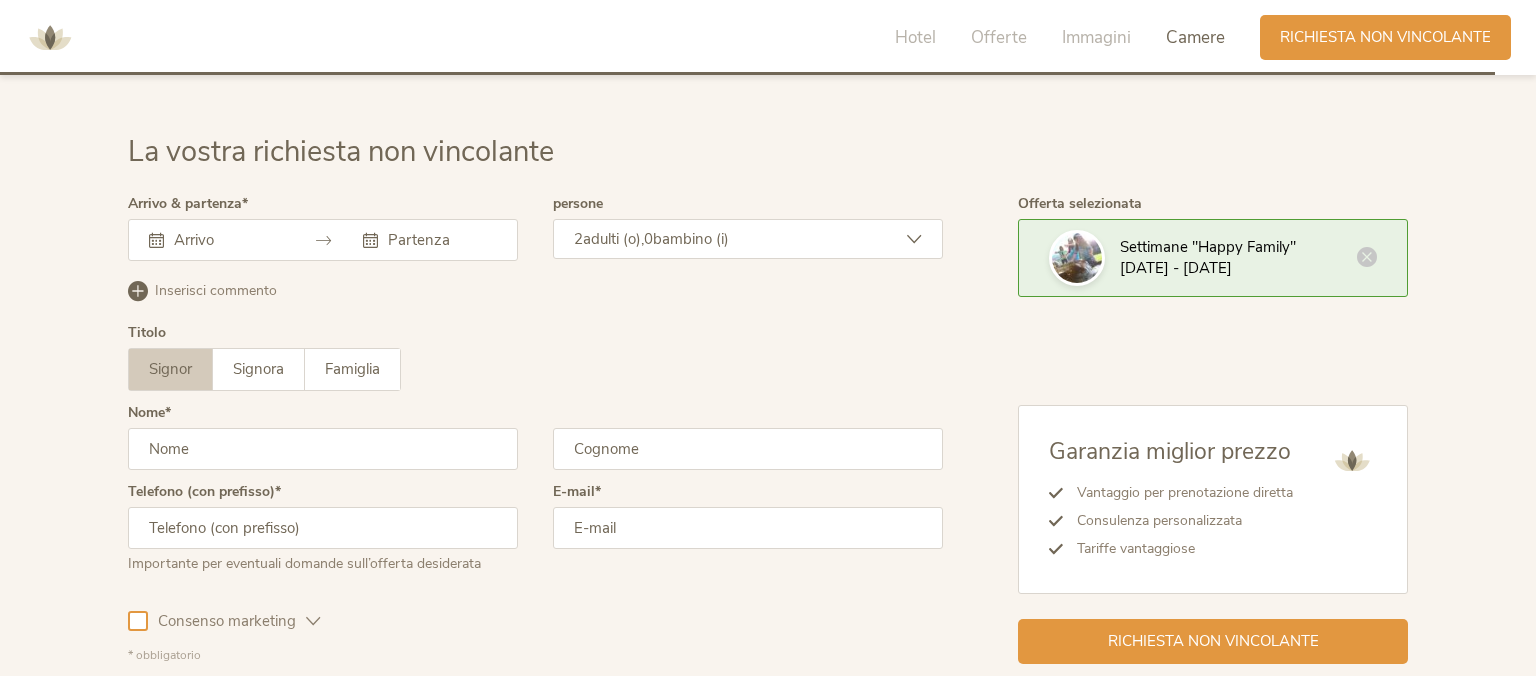 scroll, scrollTop: 5767, scrollLeft: 0, axis: vertical 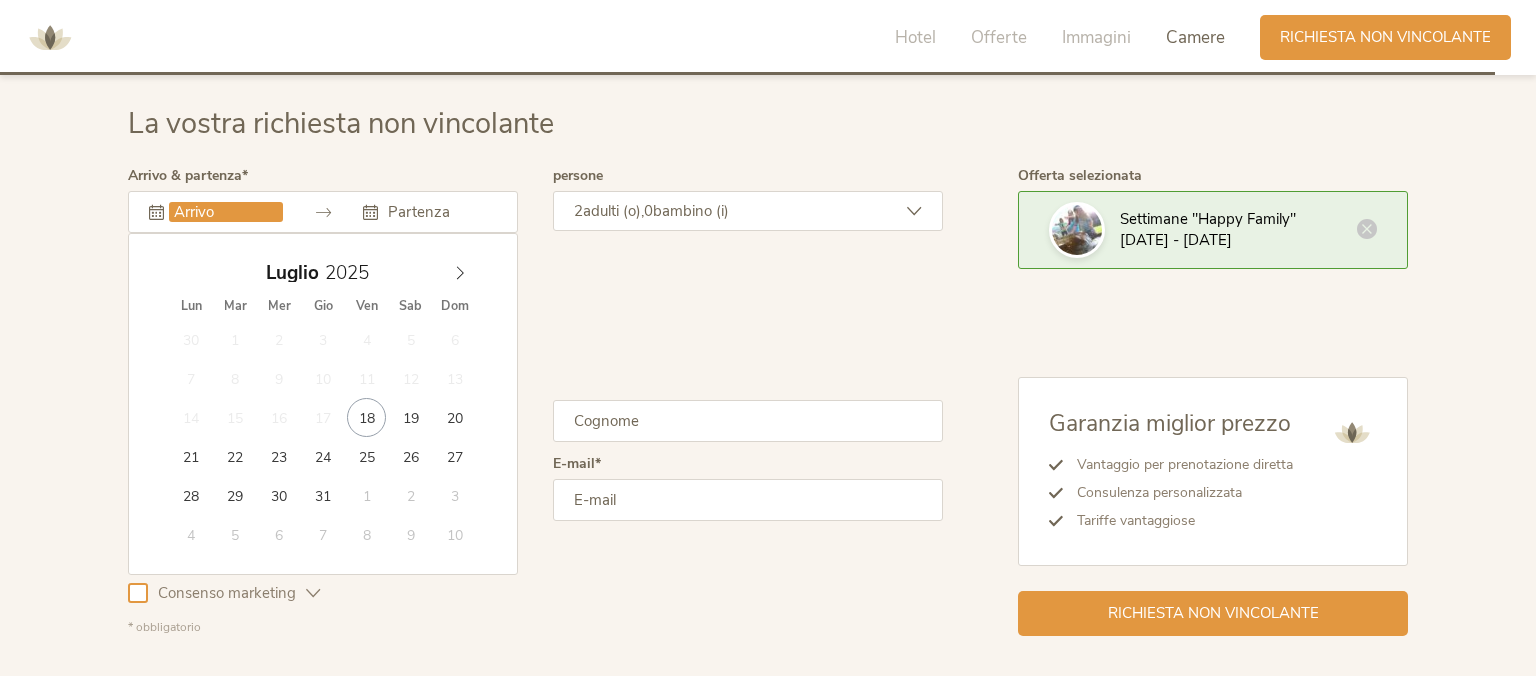 click at bounding box center [226, 212] 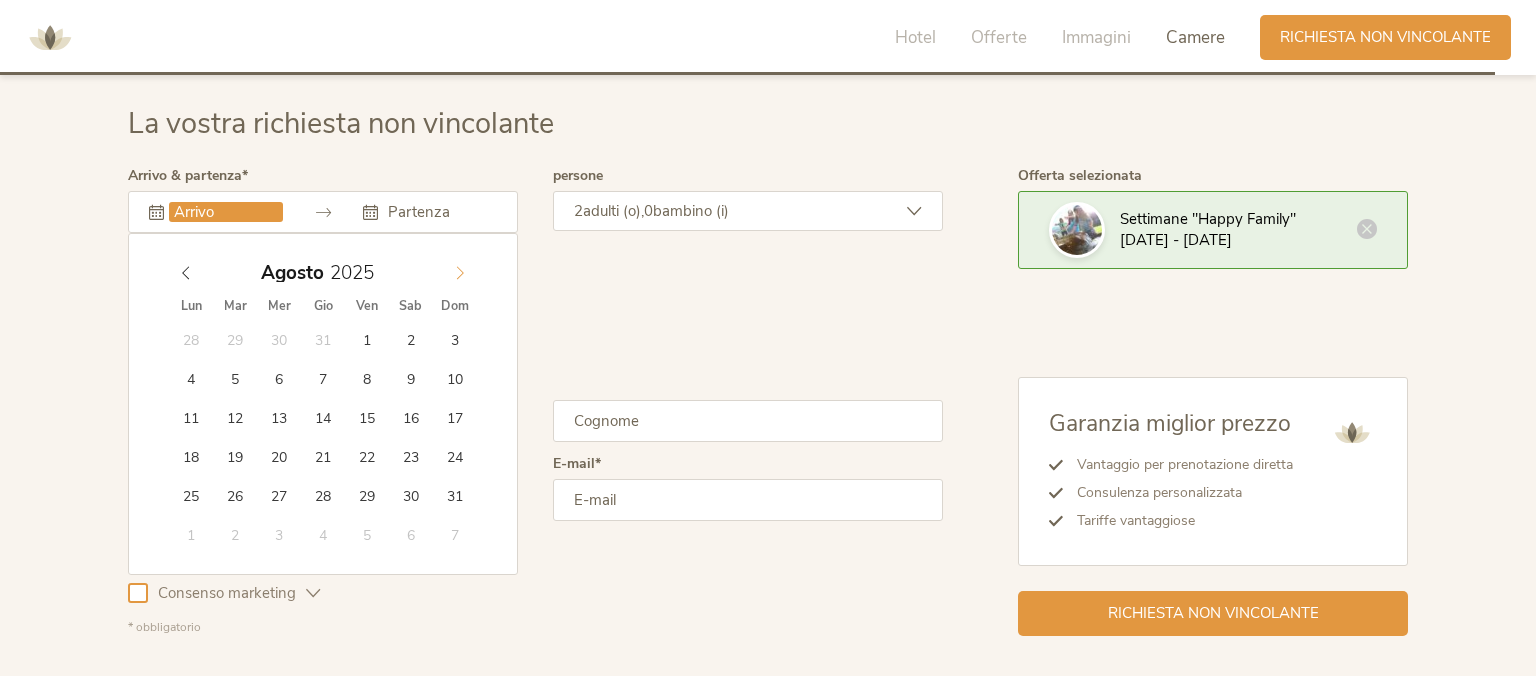 click 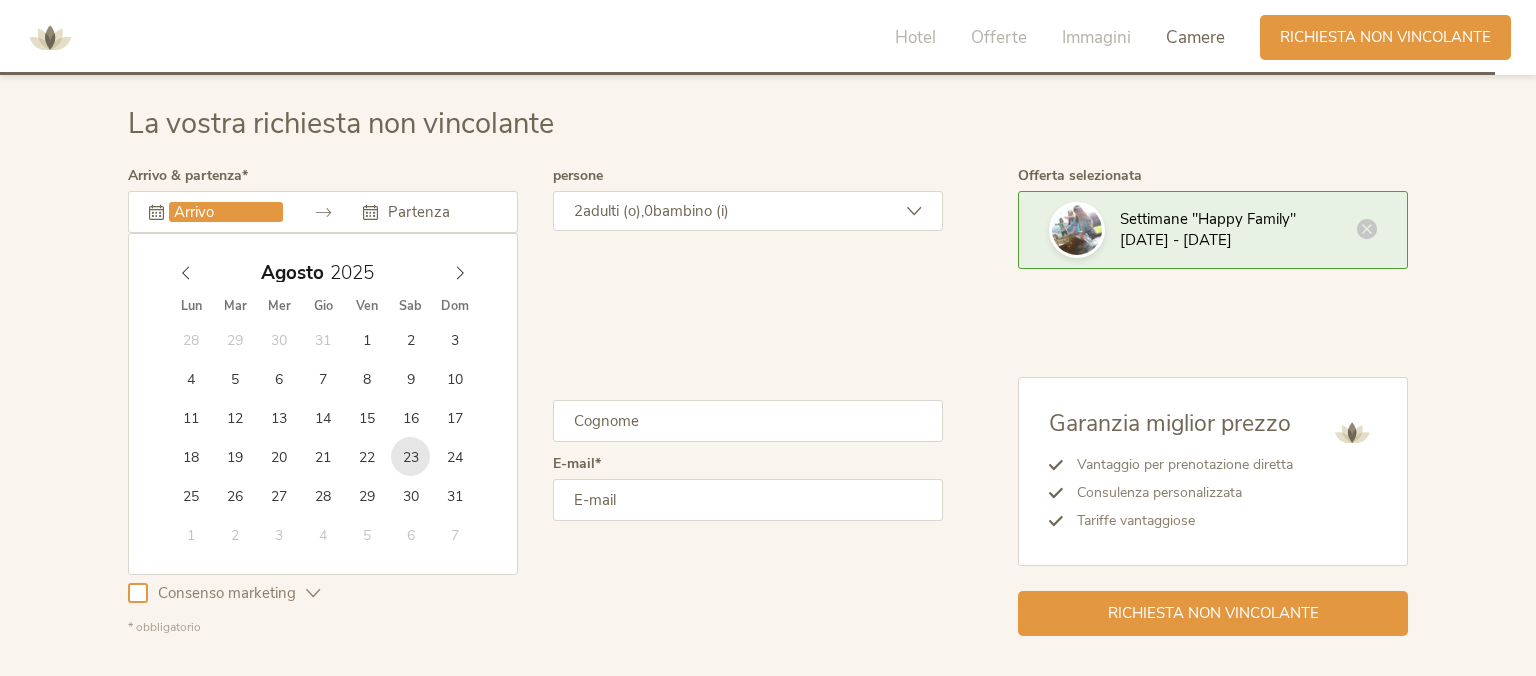 type on "23.08.2025" 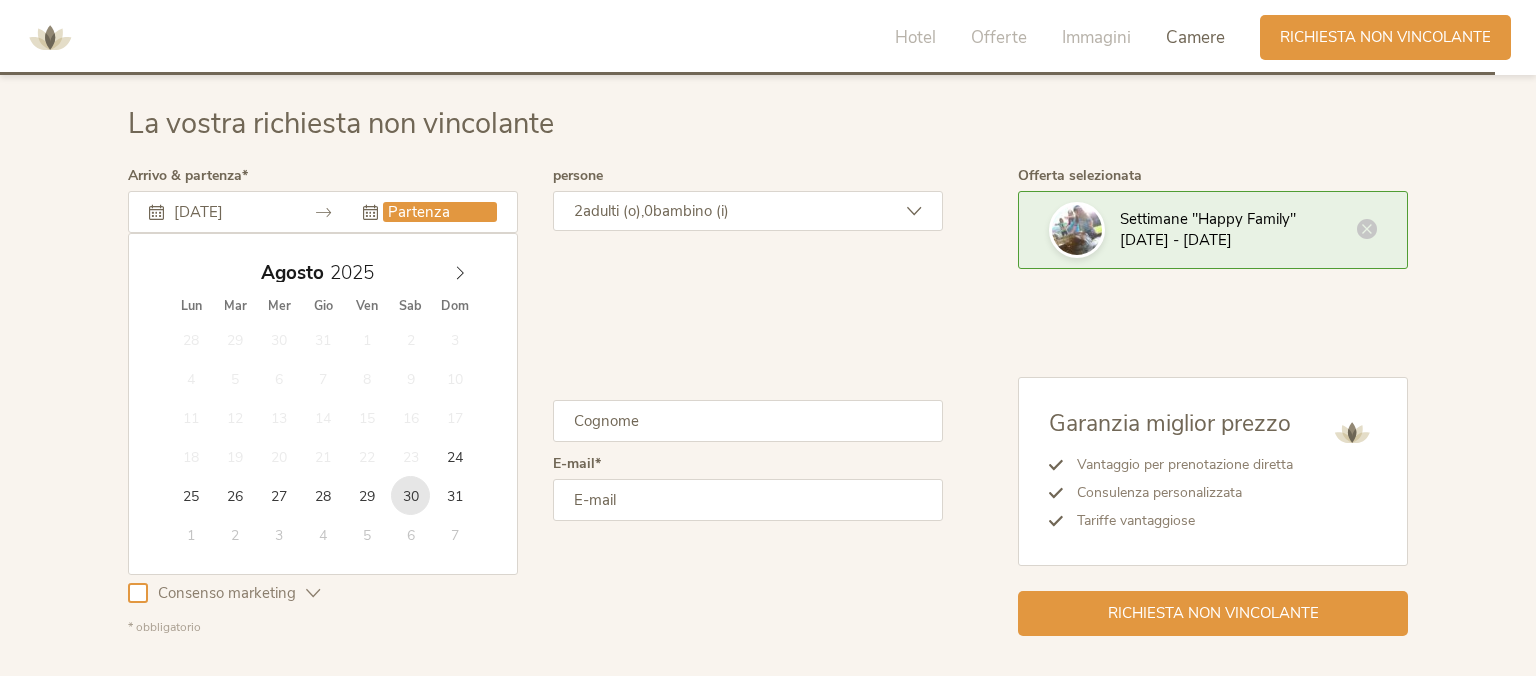 type on "30.08.2025" 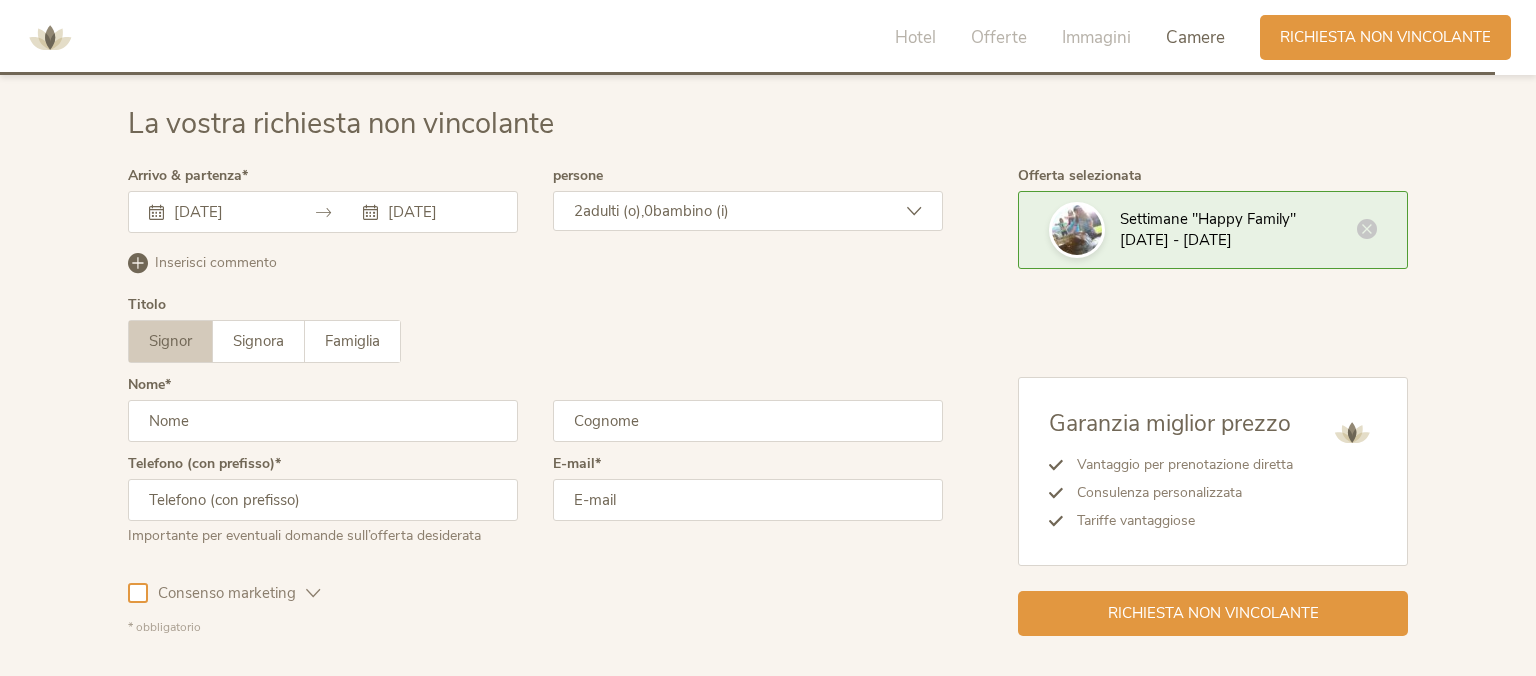 click on "bambino (i)" at bounding box center (691, 211) 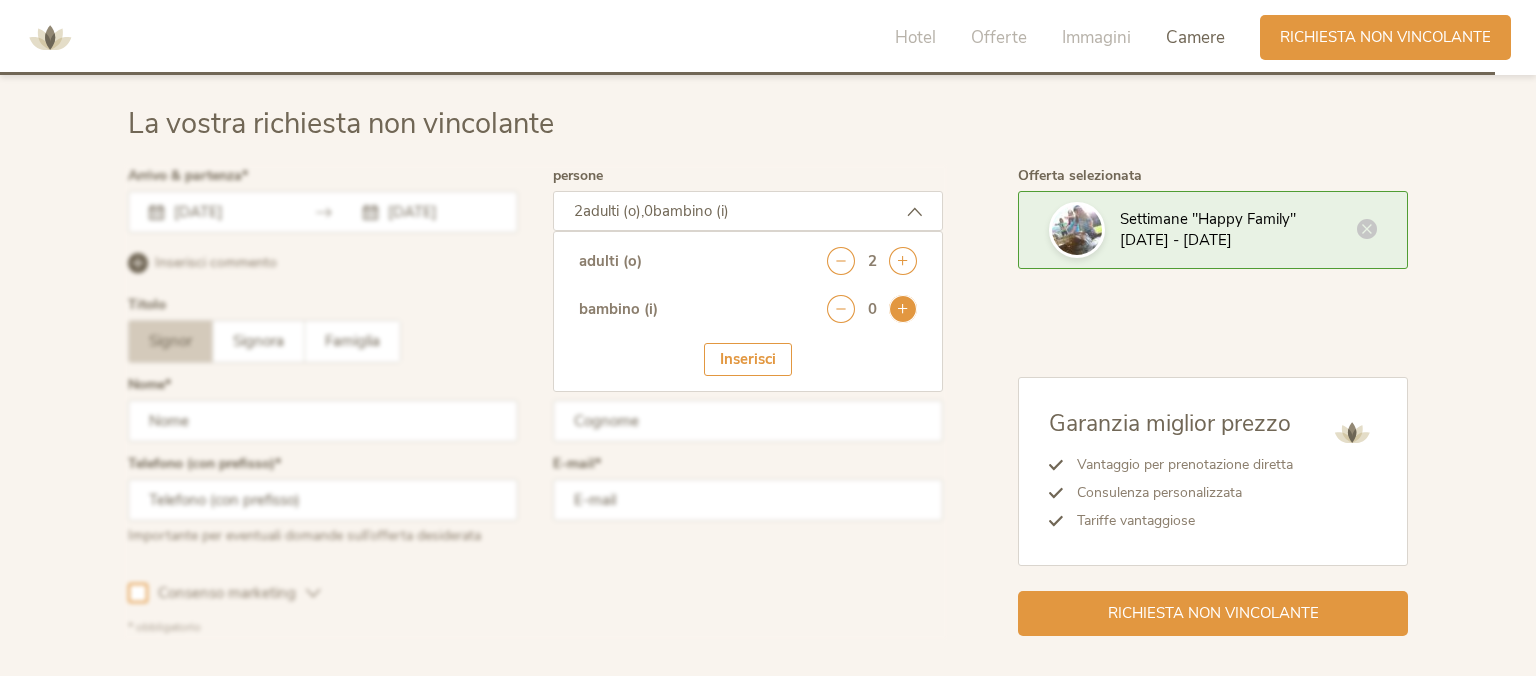 click at bounding box center (903, 309) 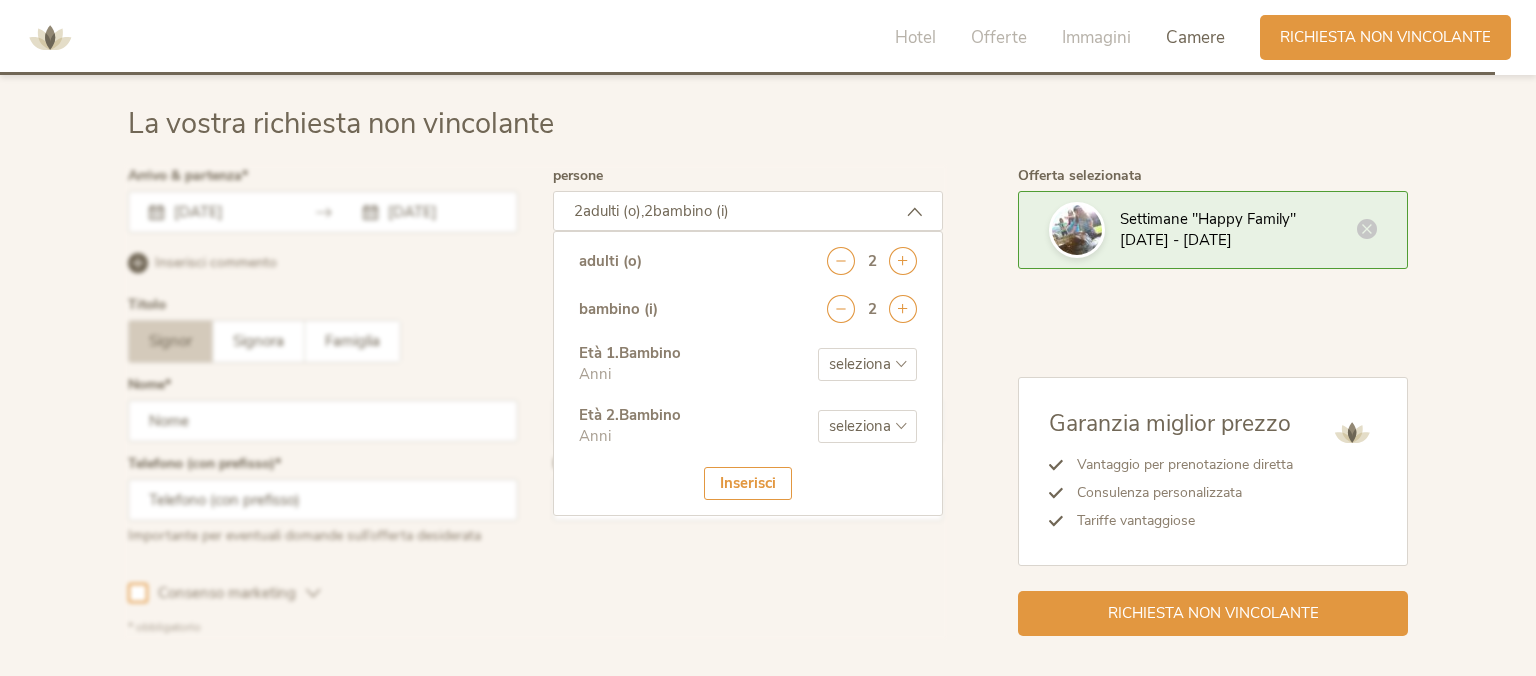 click on "seleziona   0 1 2 3 4 5 6 7 8 9 10 11 12 13 14 15 16 17" at bounding box center (867, 364) 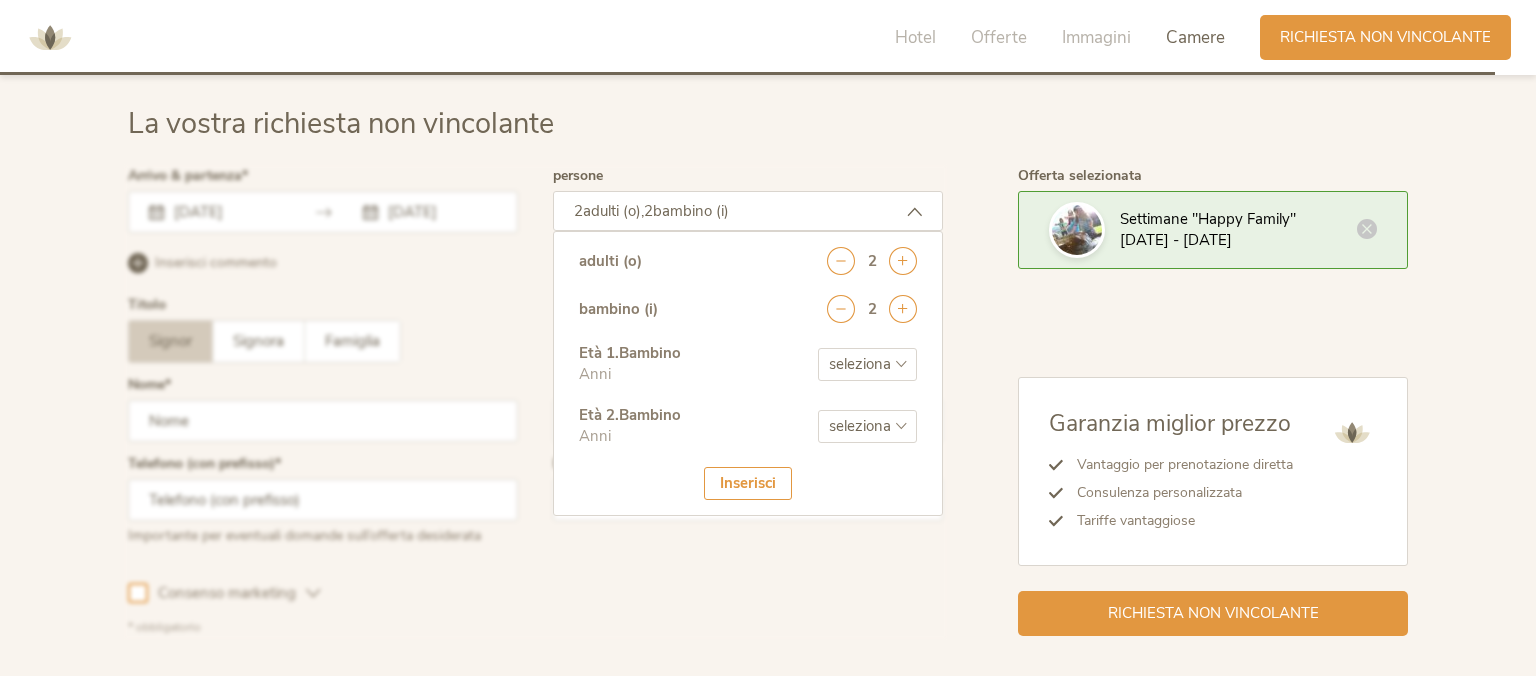 select on "3" 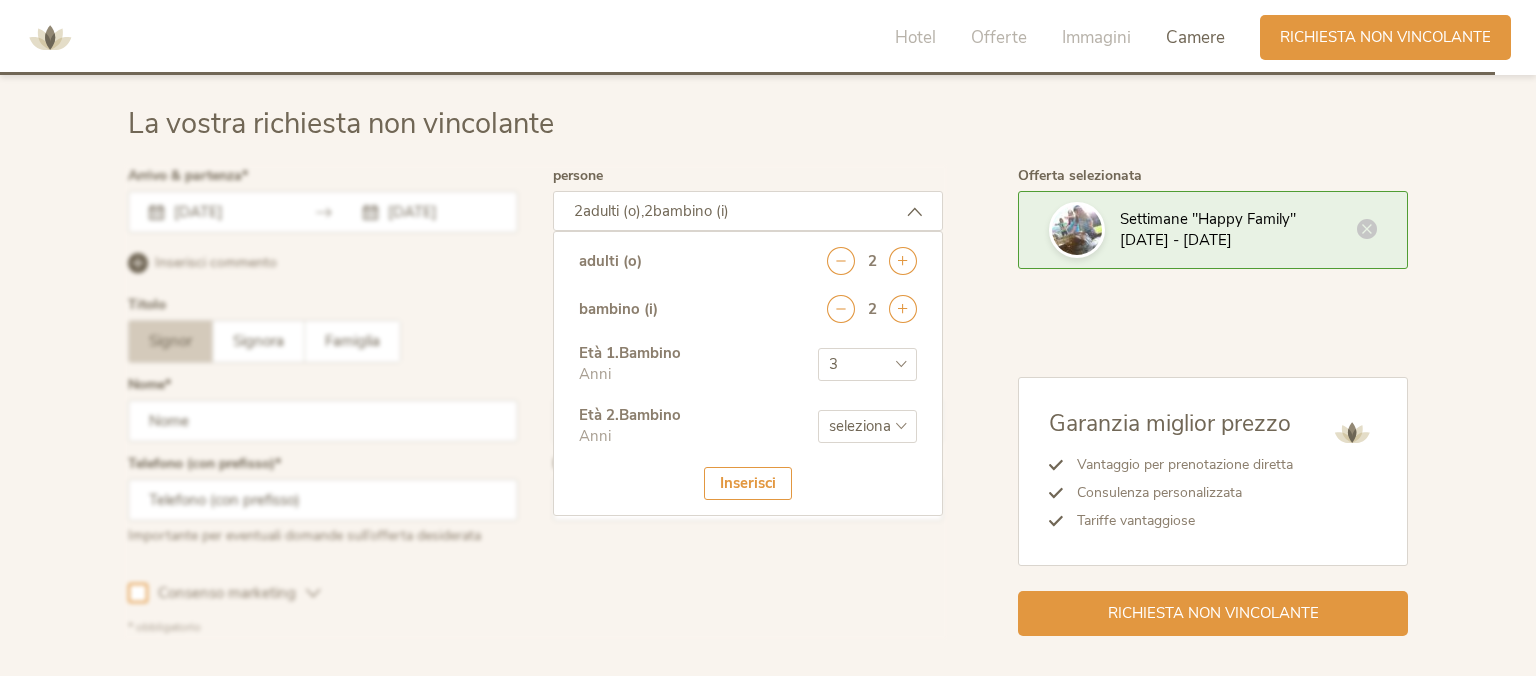 click on "seleziona   0 1 2 3 4 5 6 7 8 9 10 11 12 13 14 15 16 17" at bounding box center (867, 426) 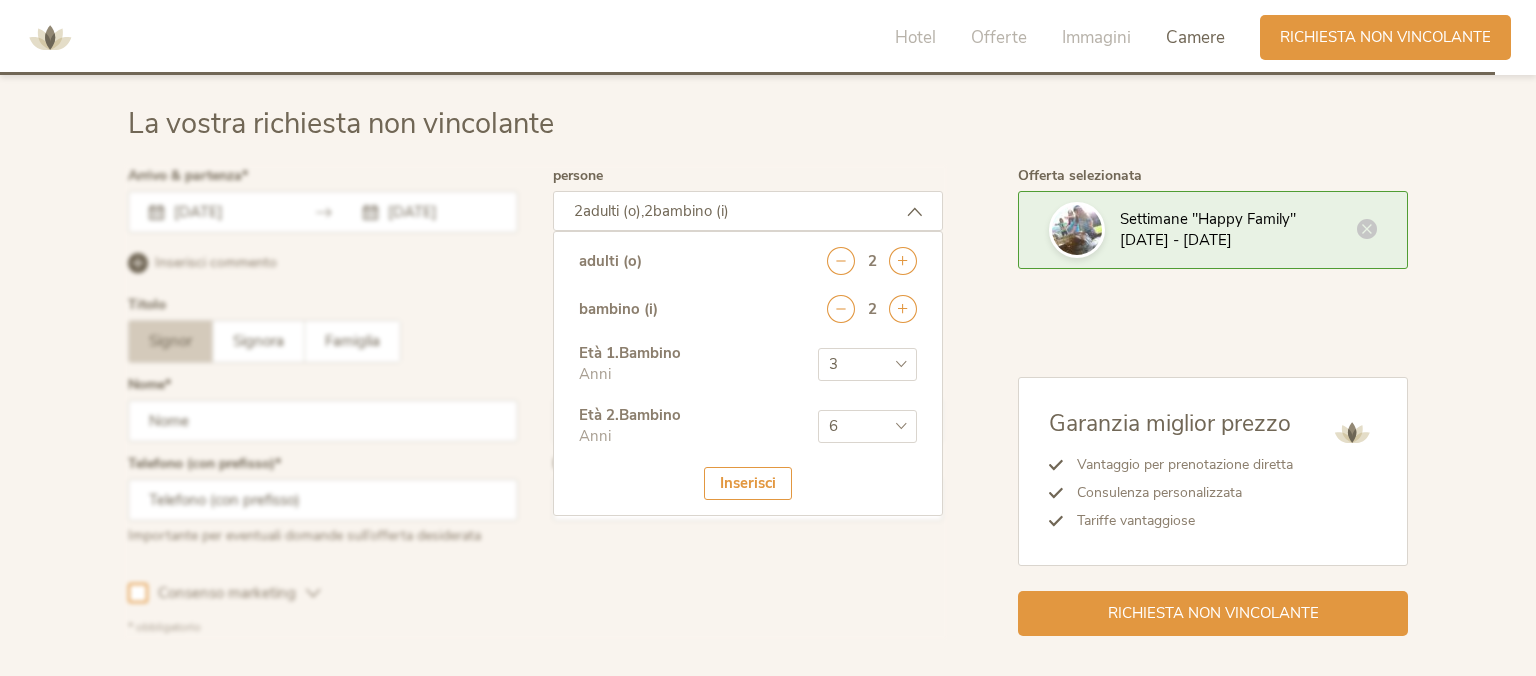 click on "Inserisci" at bounding box center (748, 483) 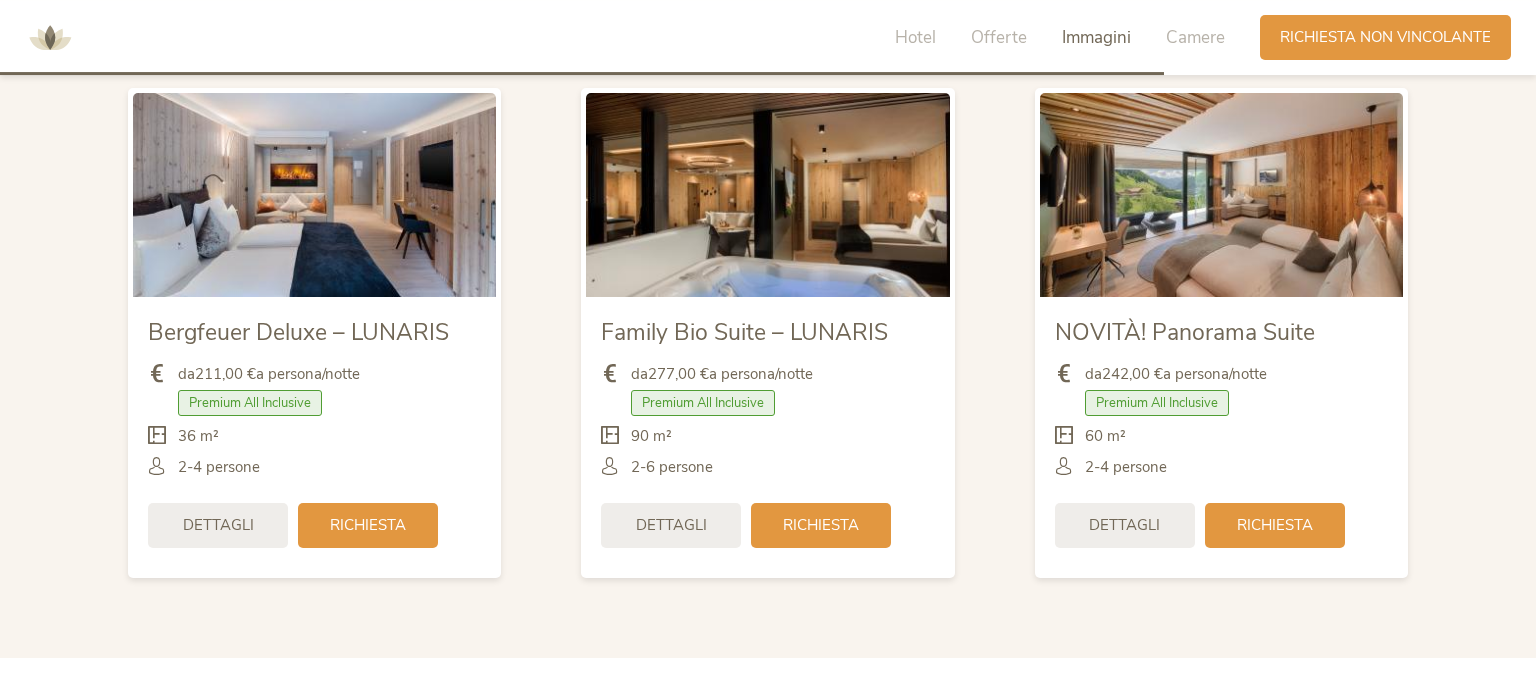 scroll, scrollTop: 4752, scrollLeft: 0, axis: vertical 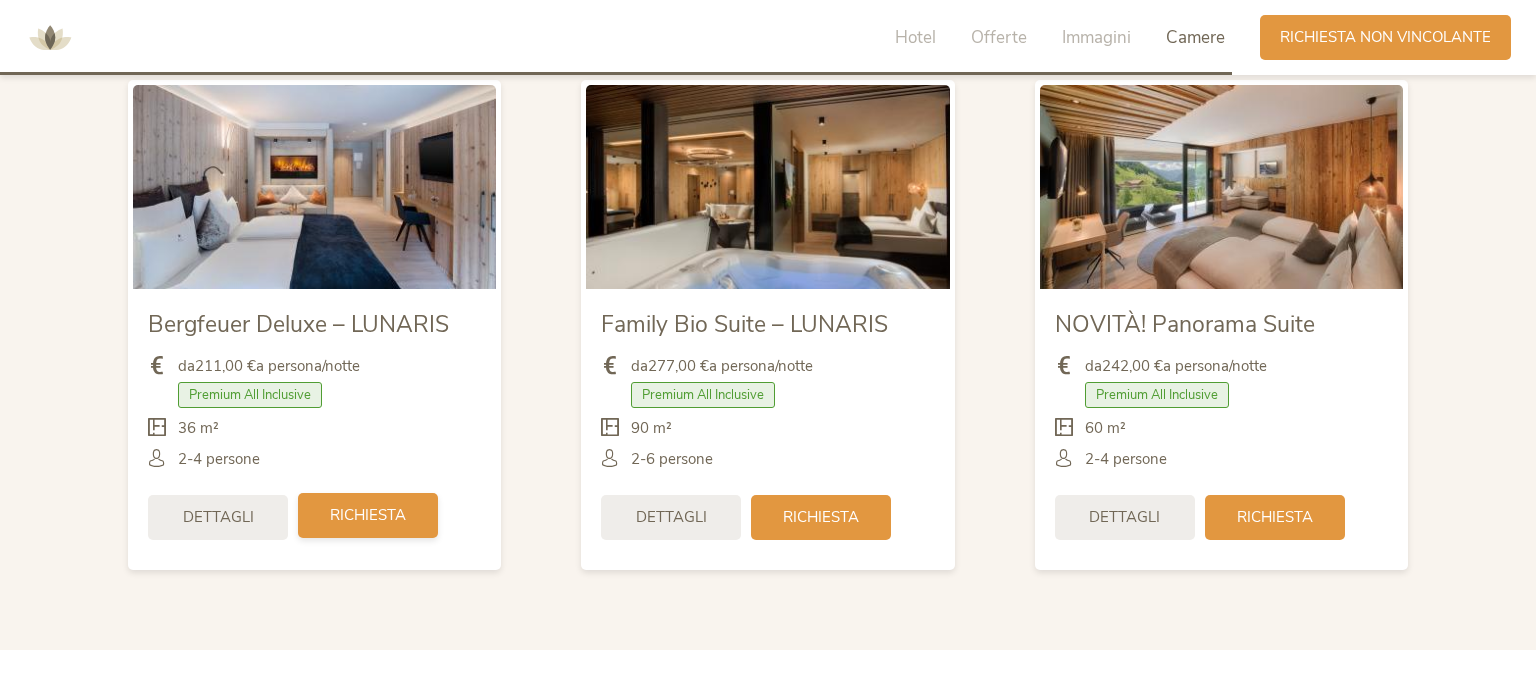 click on "Richiesta" at bounding box center (368, 515) 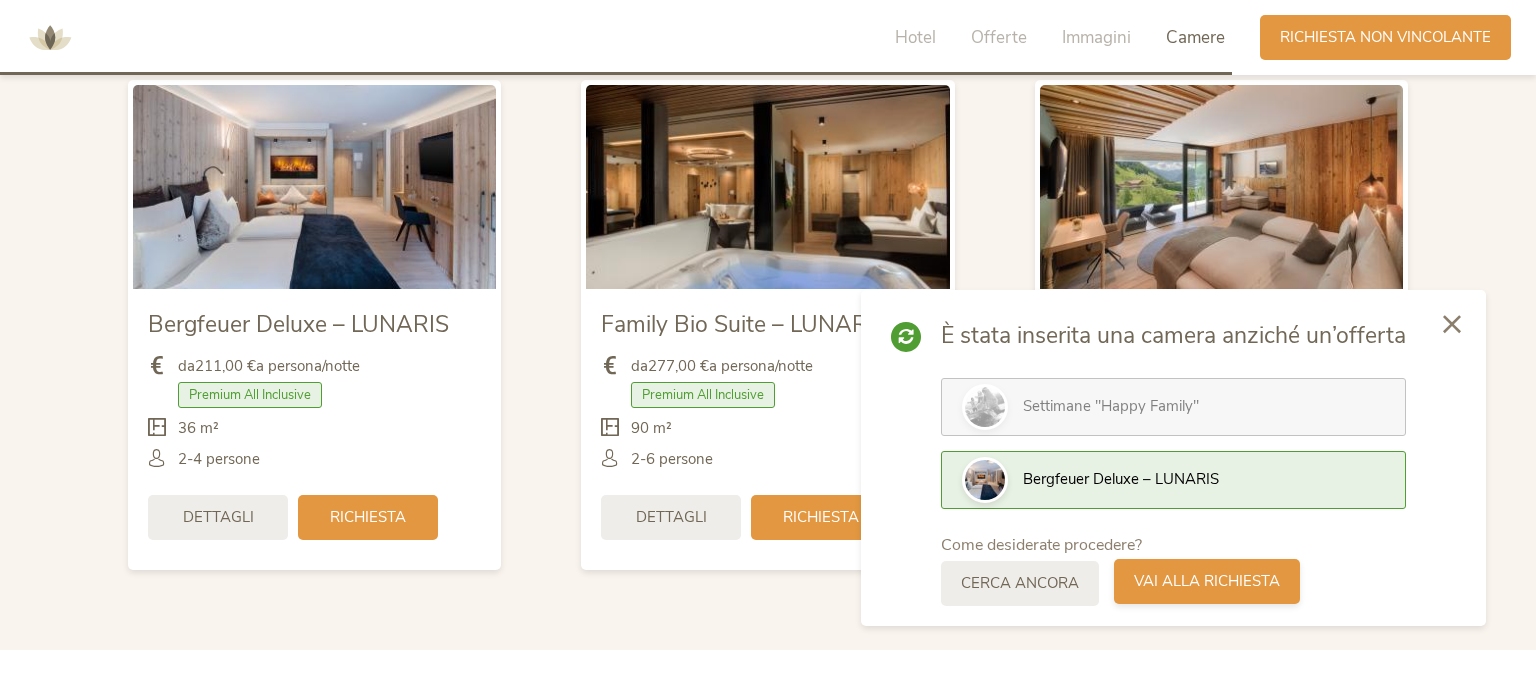click on "Vai alla richiesta" at bounding box center [1207, 581] 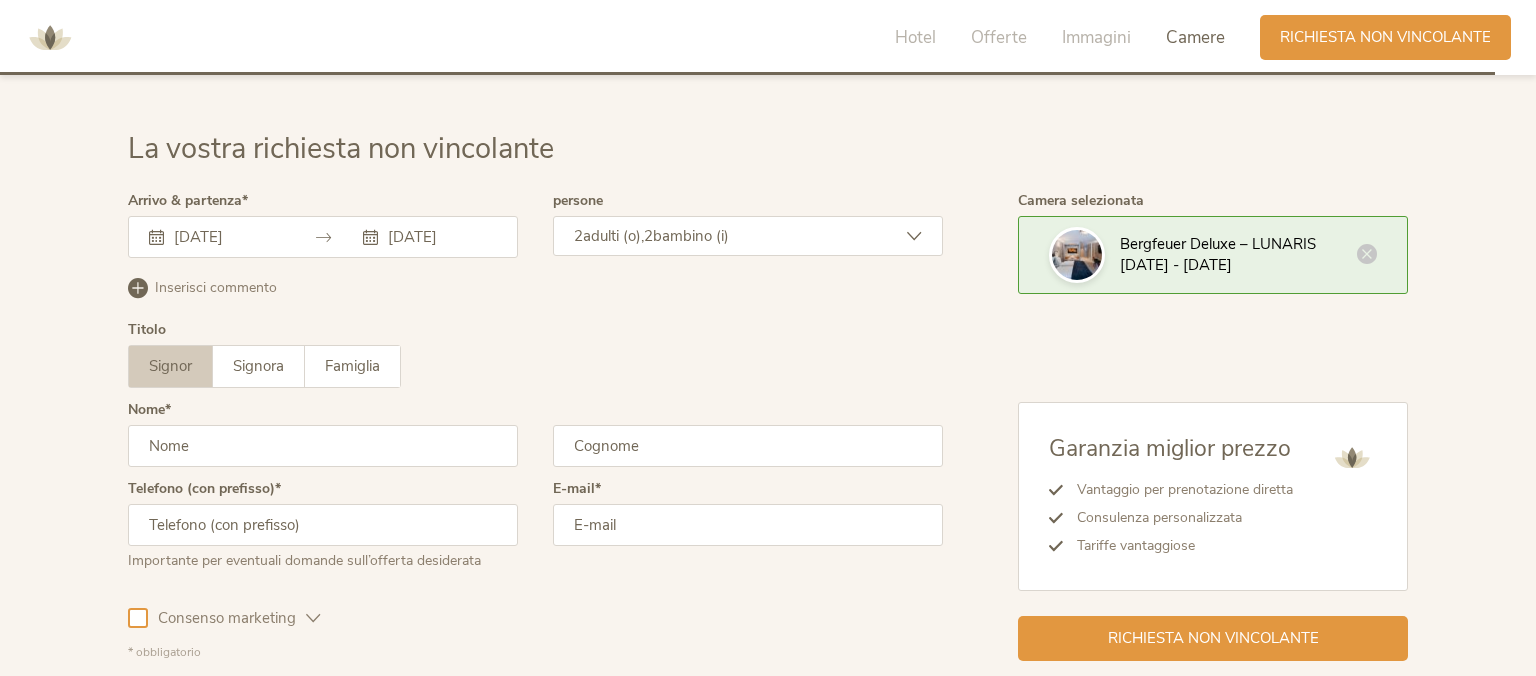 scroll, scrollTop: 5768, scrollLeft: 0, axis: vertical 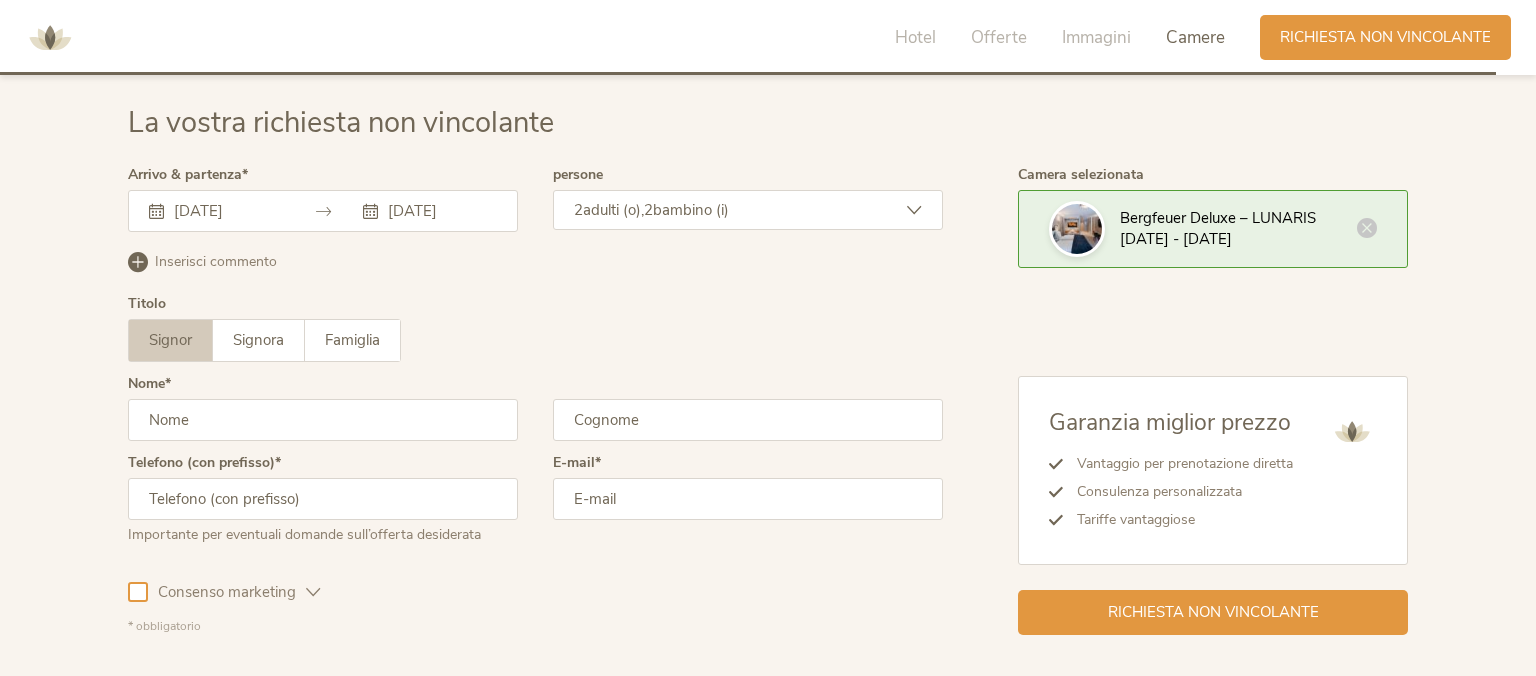 click at bounding box center [323, 420] 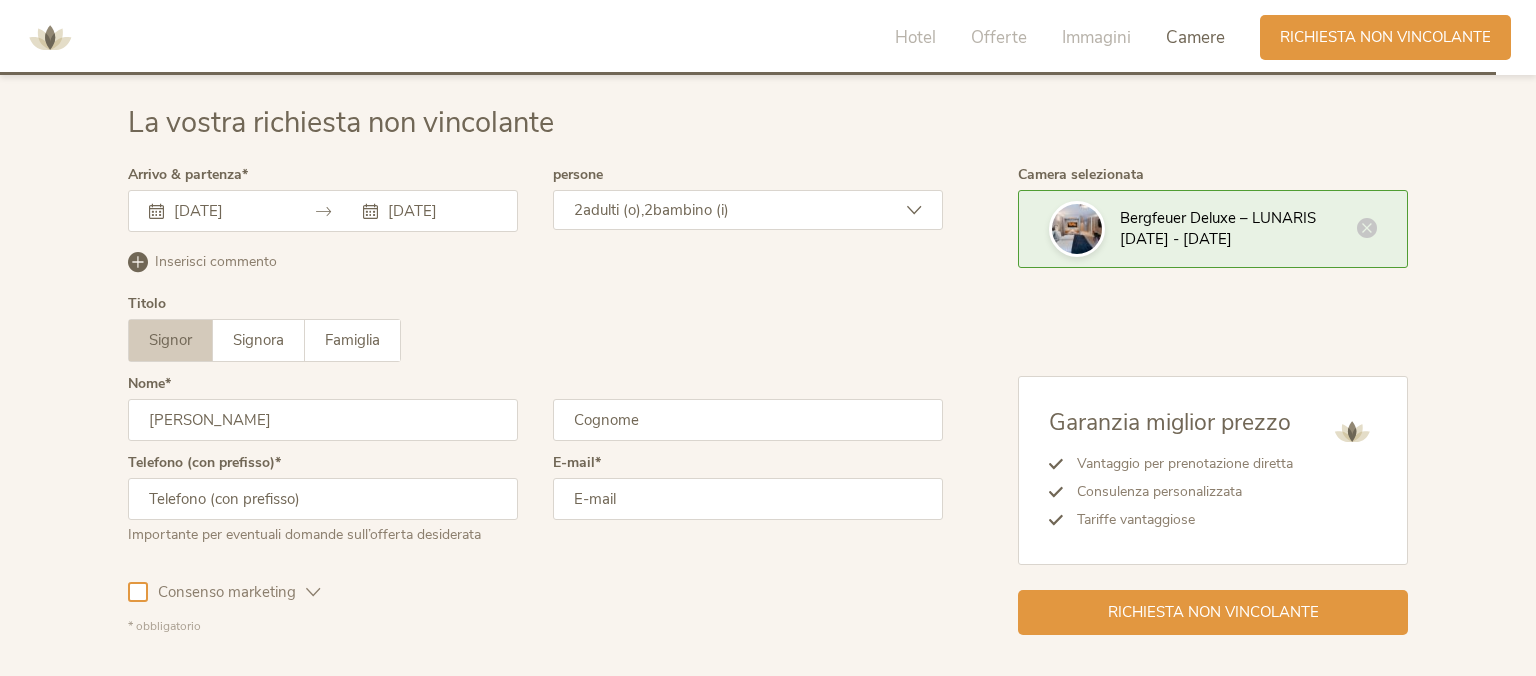 type on "Giovanni" 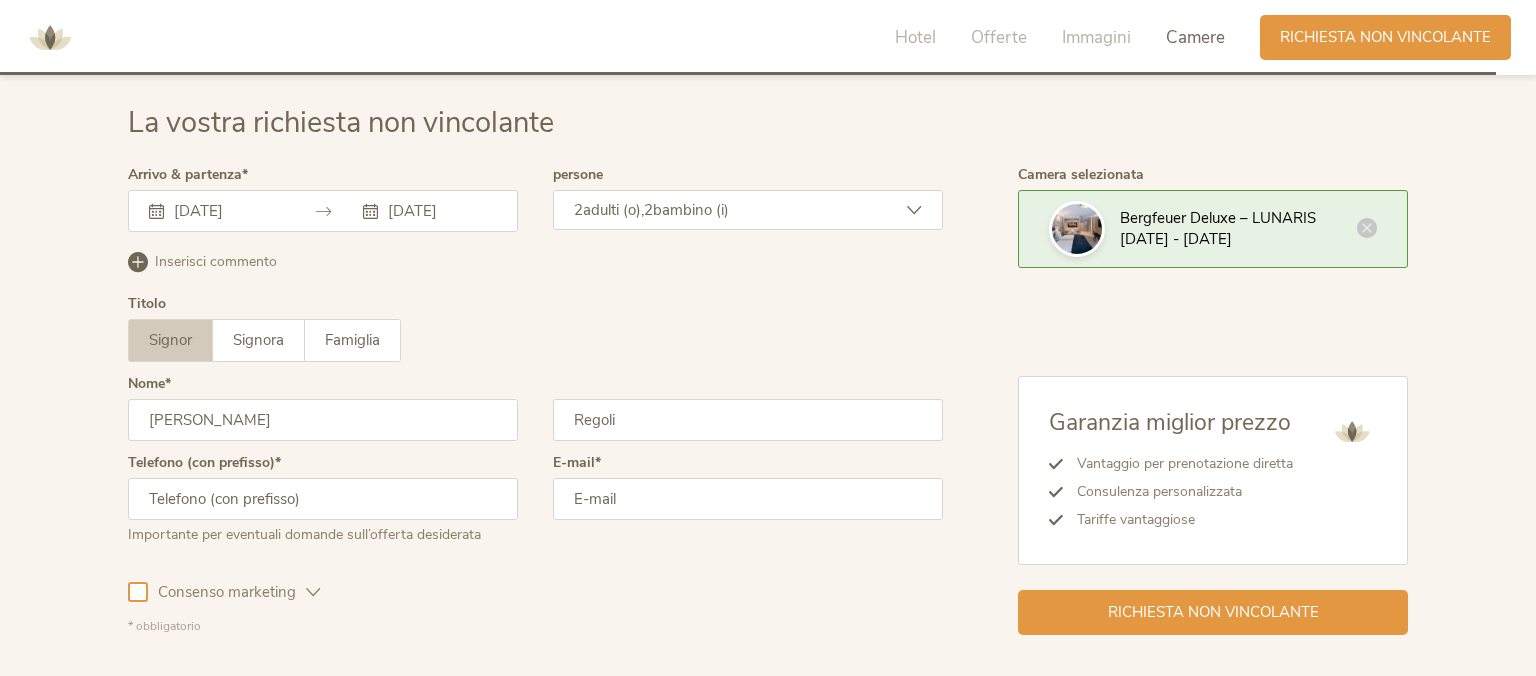 type on "Regoli" 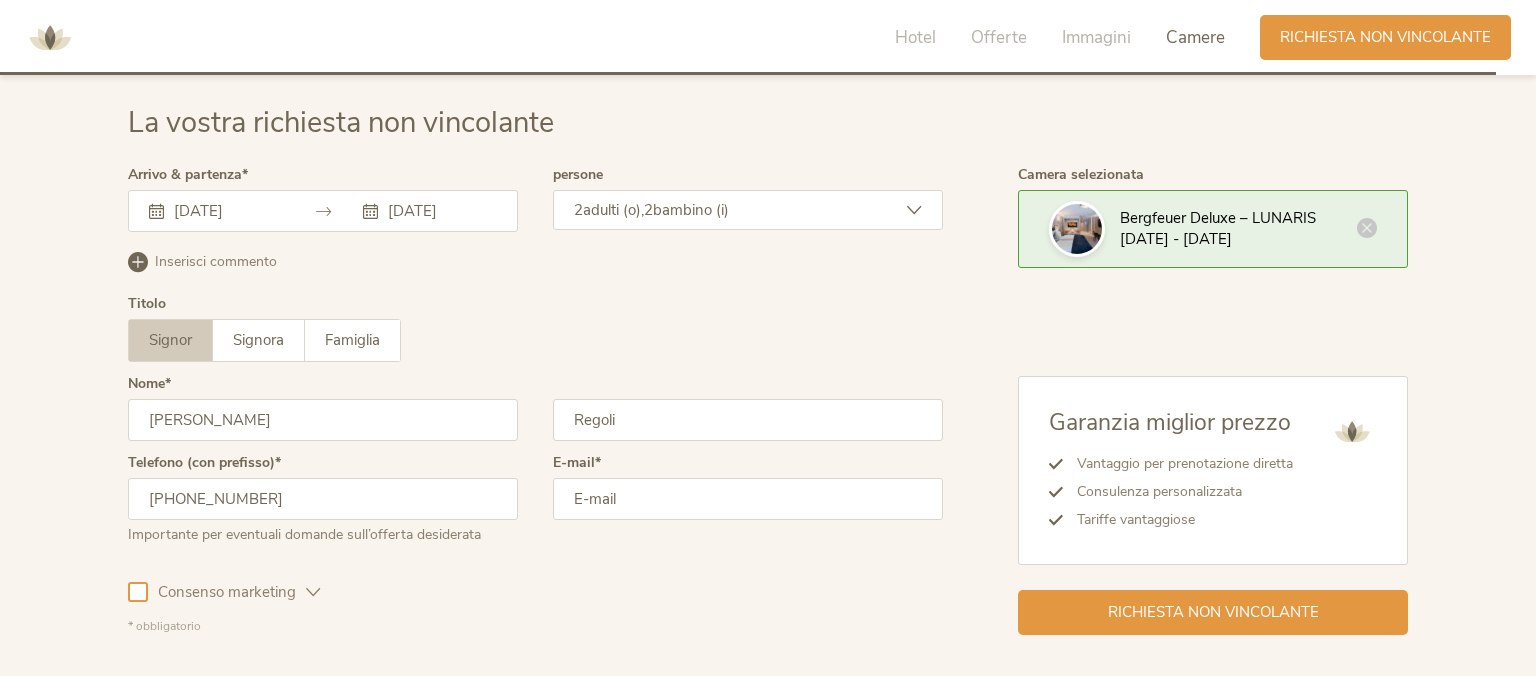 type on "+393386771477" 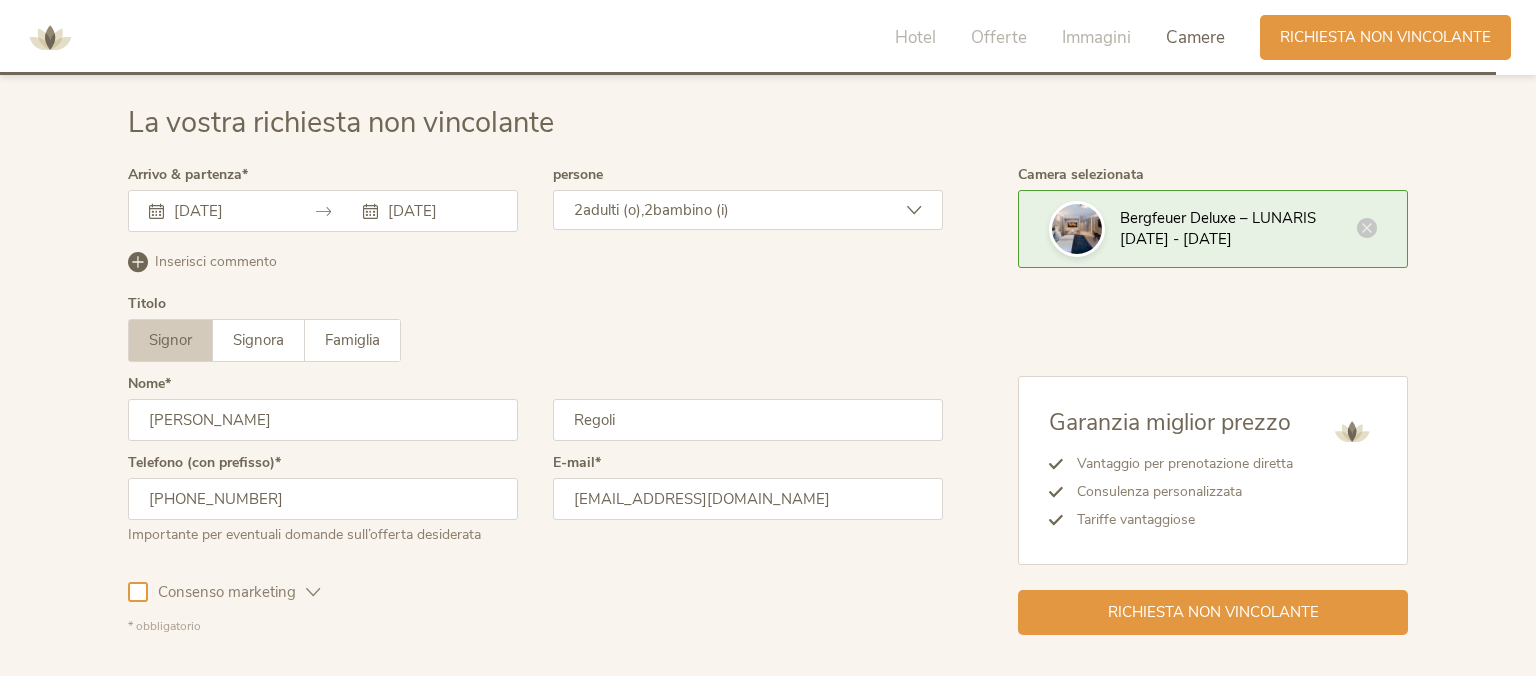 type on "giova.regoli@gmail.com" 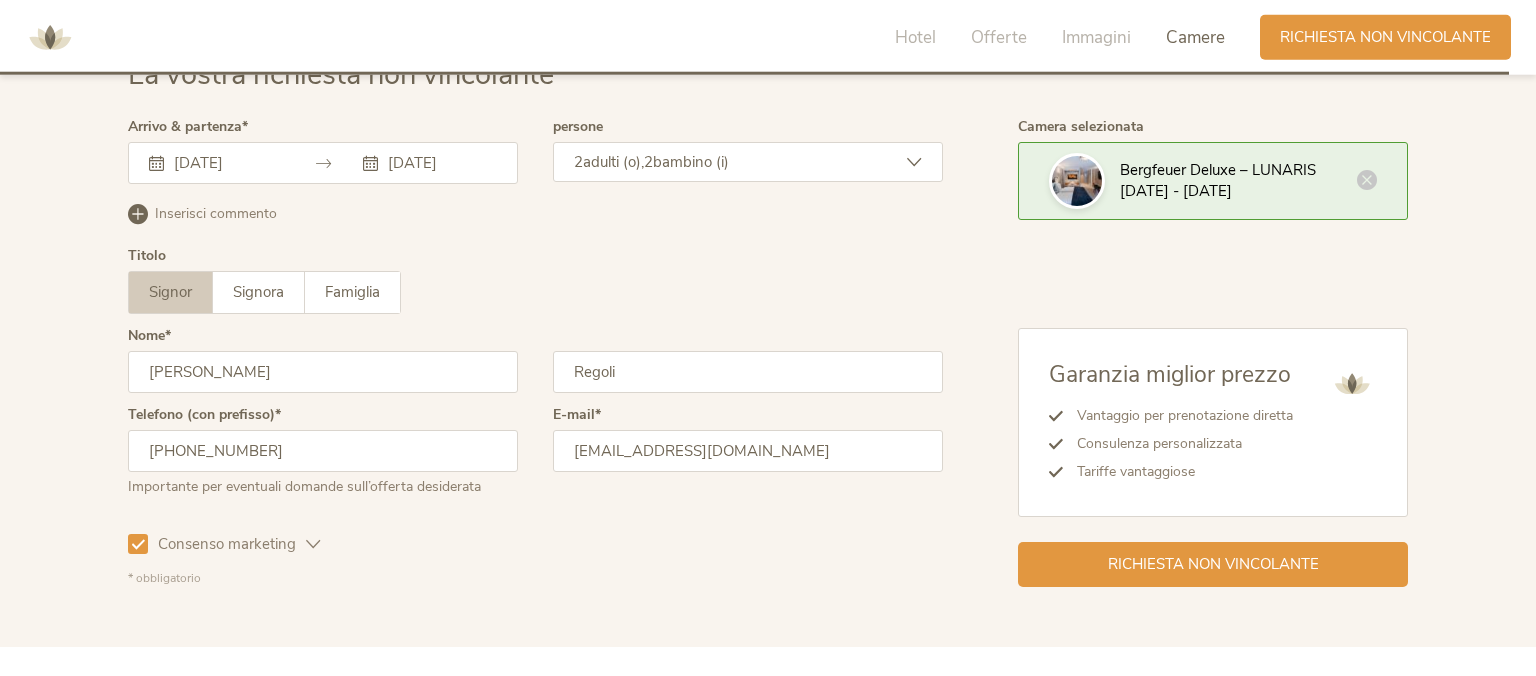 scroll, scrollTop: 5818, scrollLeft: 0, axis: vertical 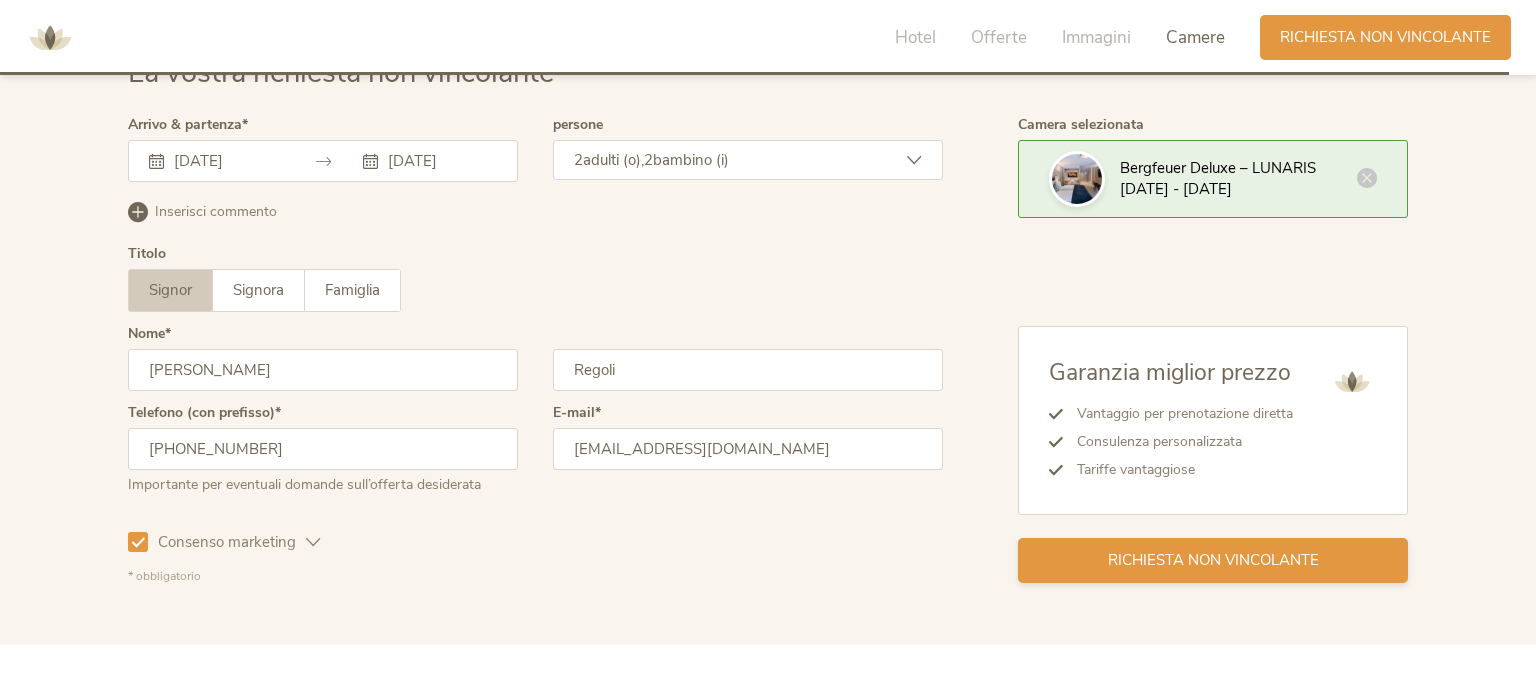 click on "Richiesta non vincolante" at bounding box center [1213, 560] 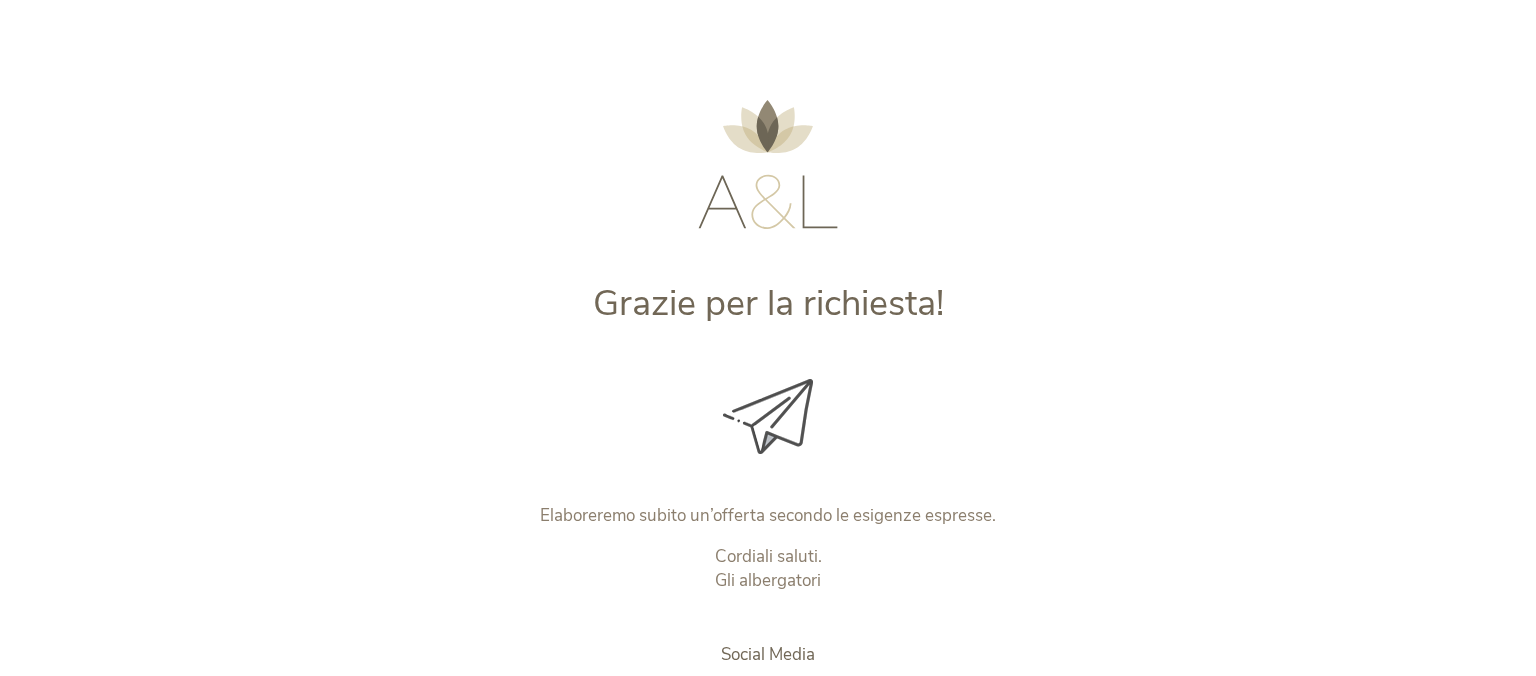 scroll, scrollTop: 0, scrollLeft: 0, axis: both 